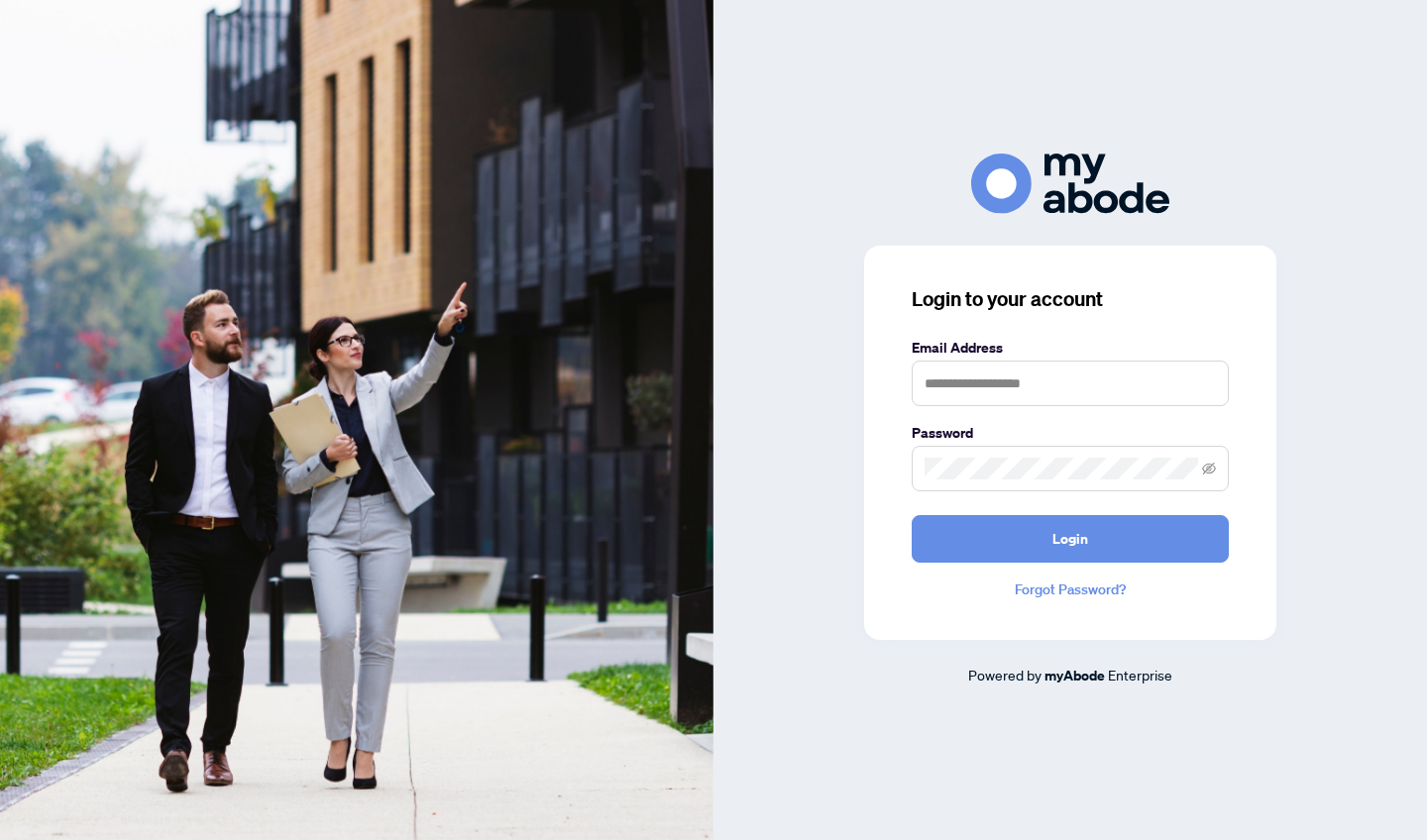 scroll, scrollTop: 0, scrollLeft: 0, axis: both 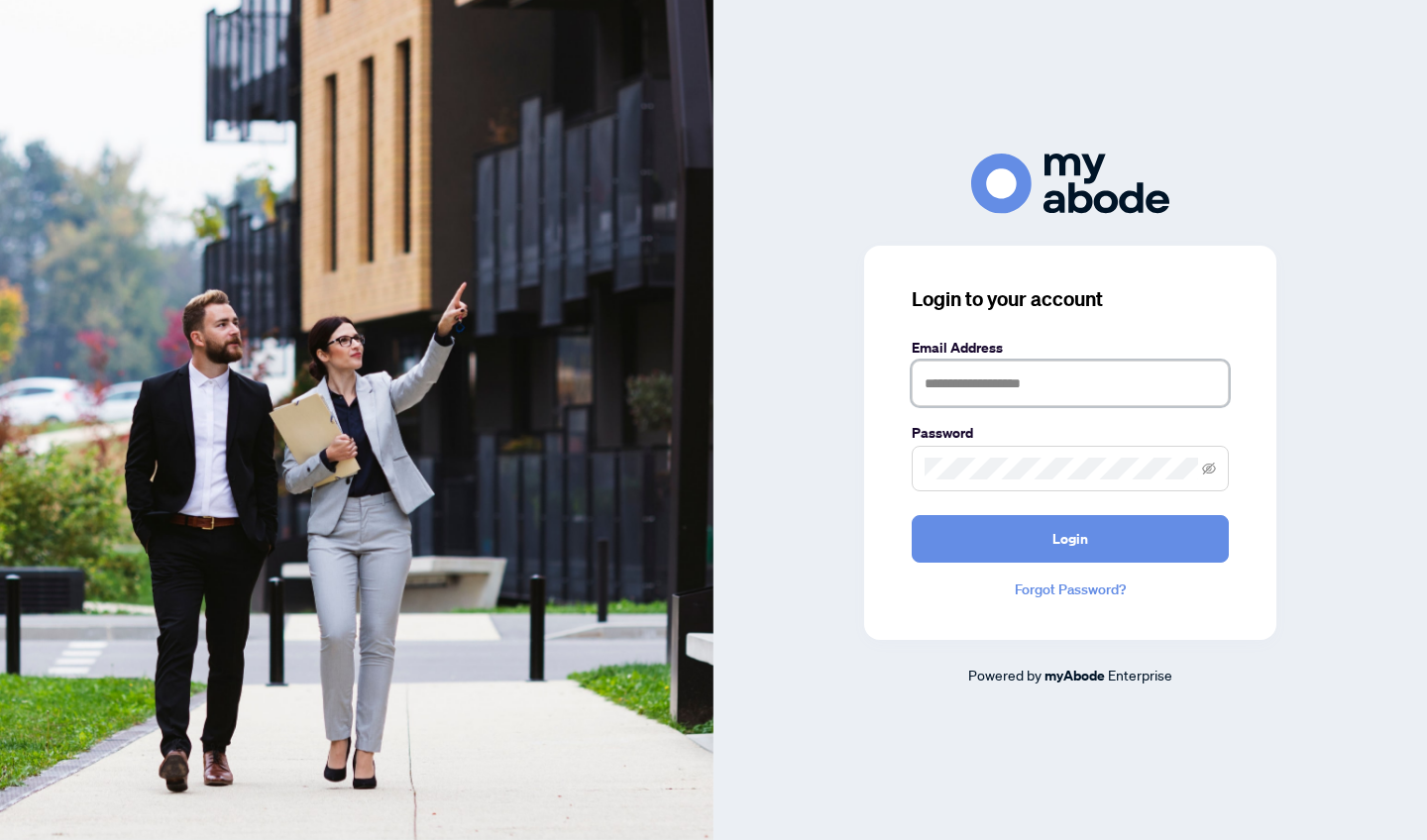 type on "**********" 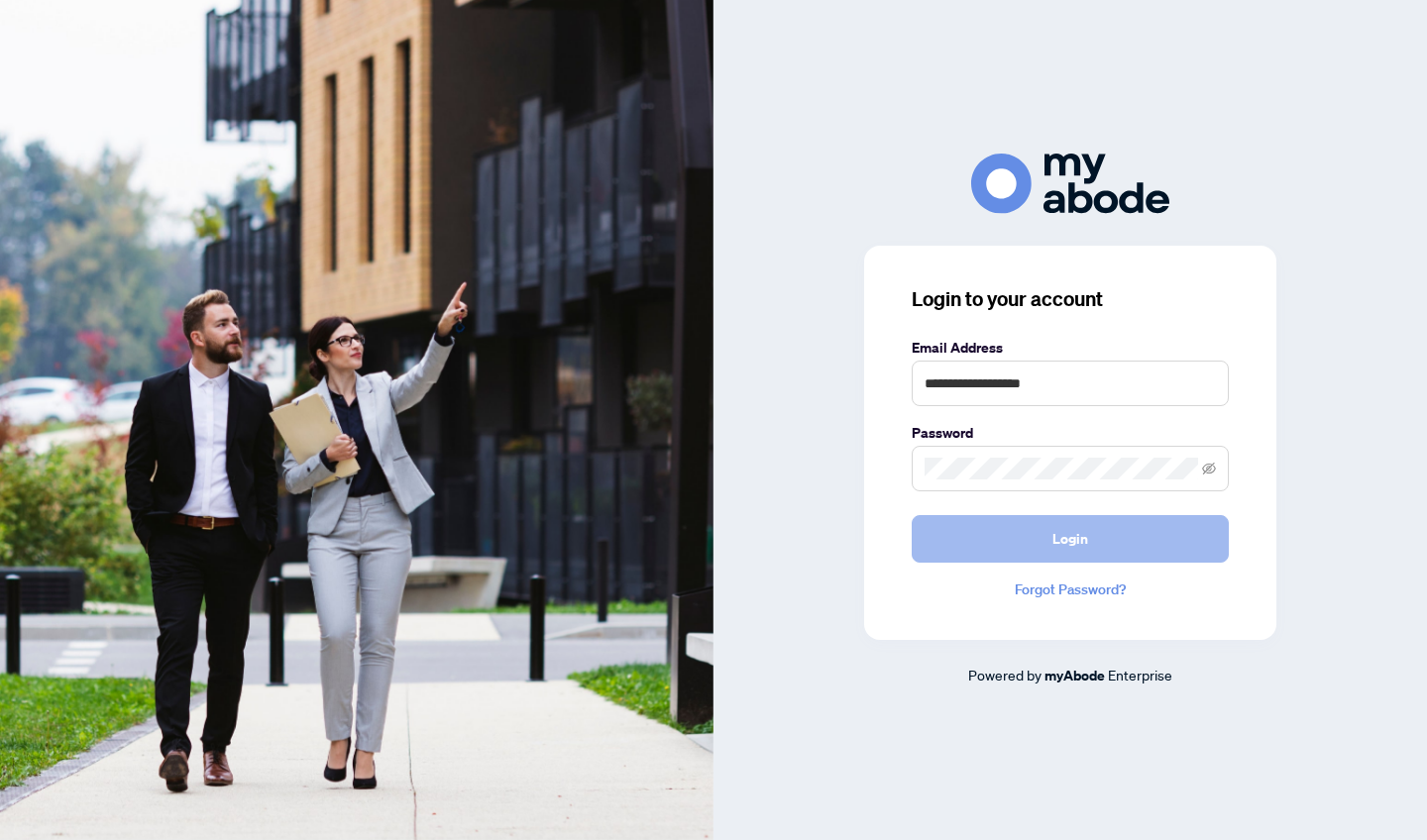 click on "Login" at bounding box center (1070, 539) 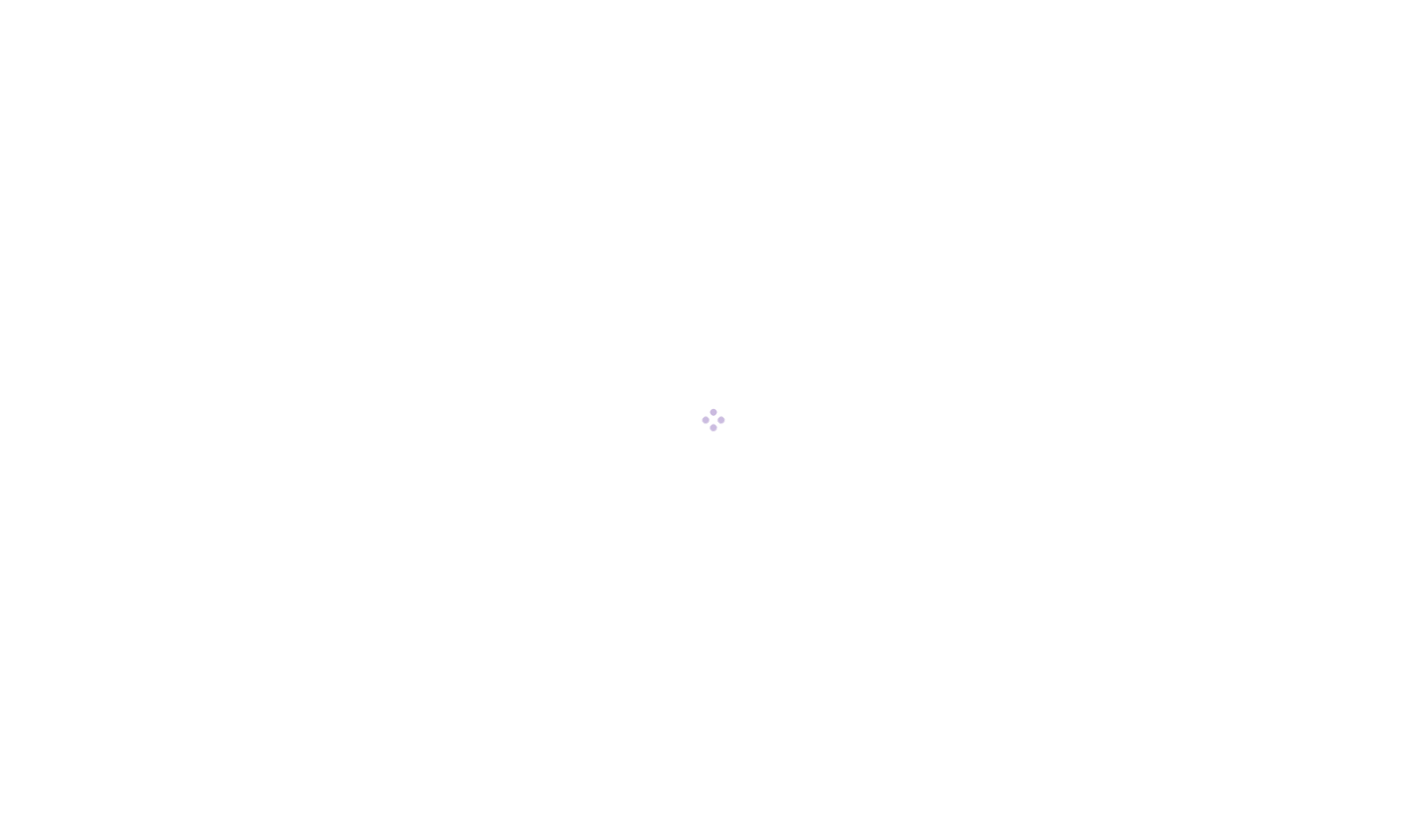 scroll, scrollTop: 0, scrollLeft: 0, axis: both 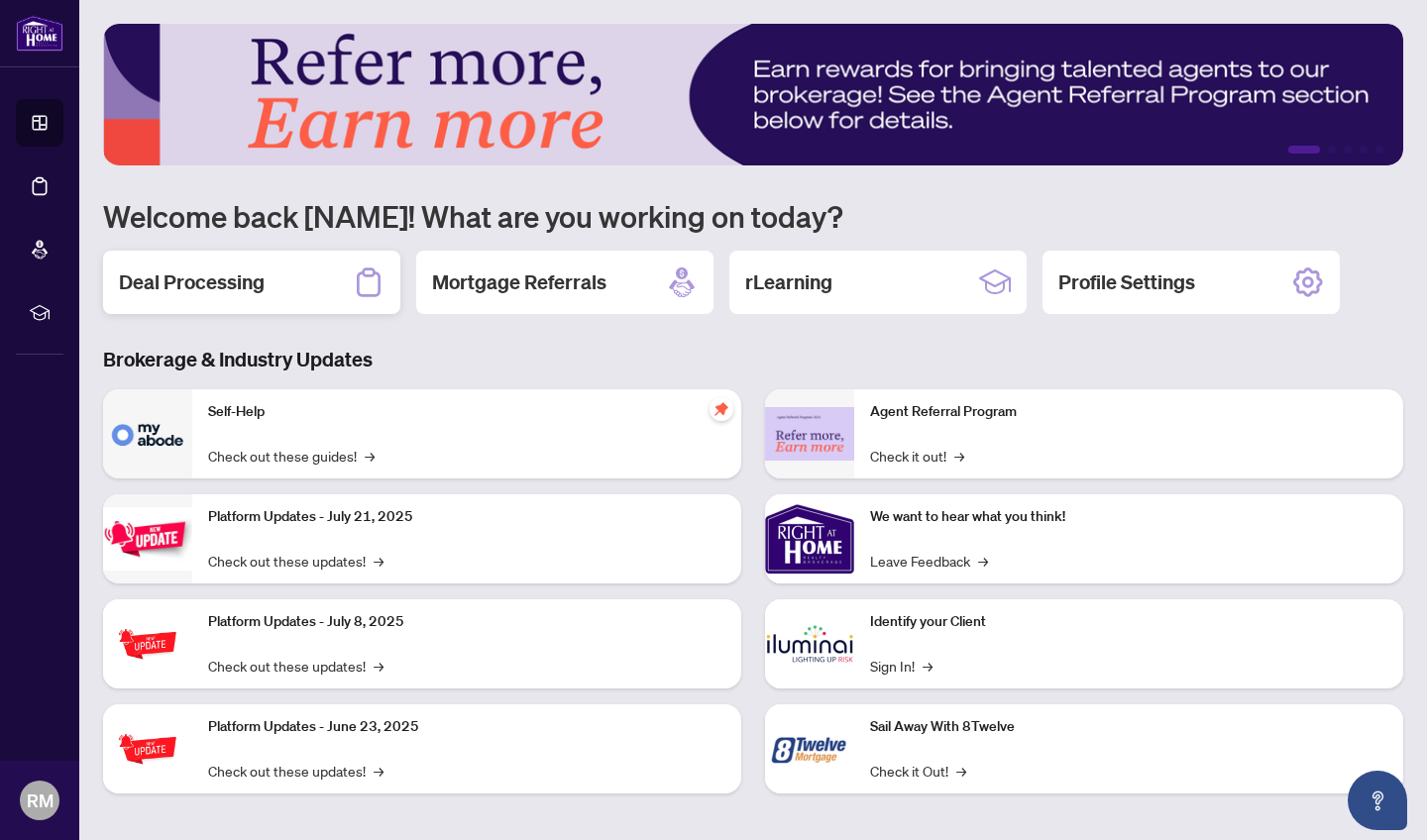 click on "Deal Processing" at bounding box center [191, 282] 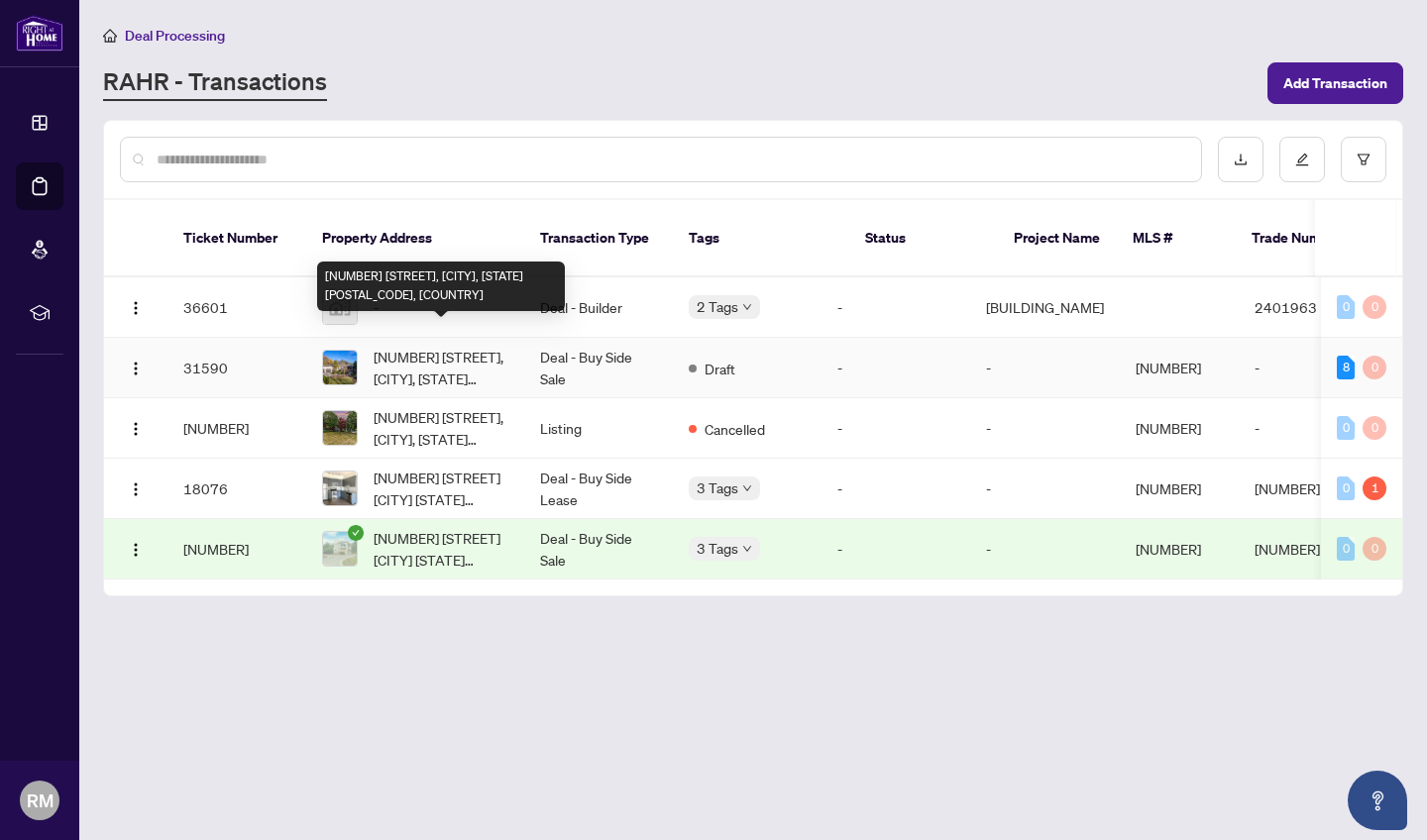 click on "[NUMBER] [STREET], [CITY], [STATE] [POSTAL_CODE], [COUNTRY]" at bounding box center (441, 368) 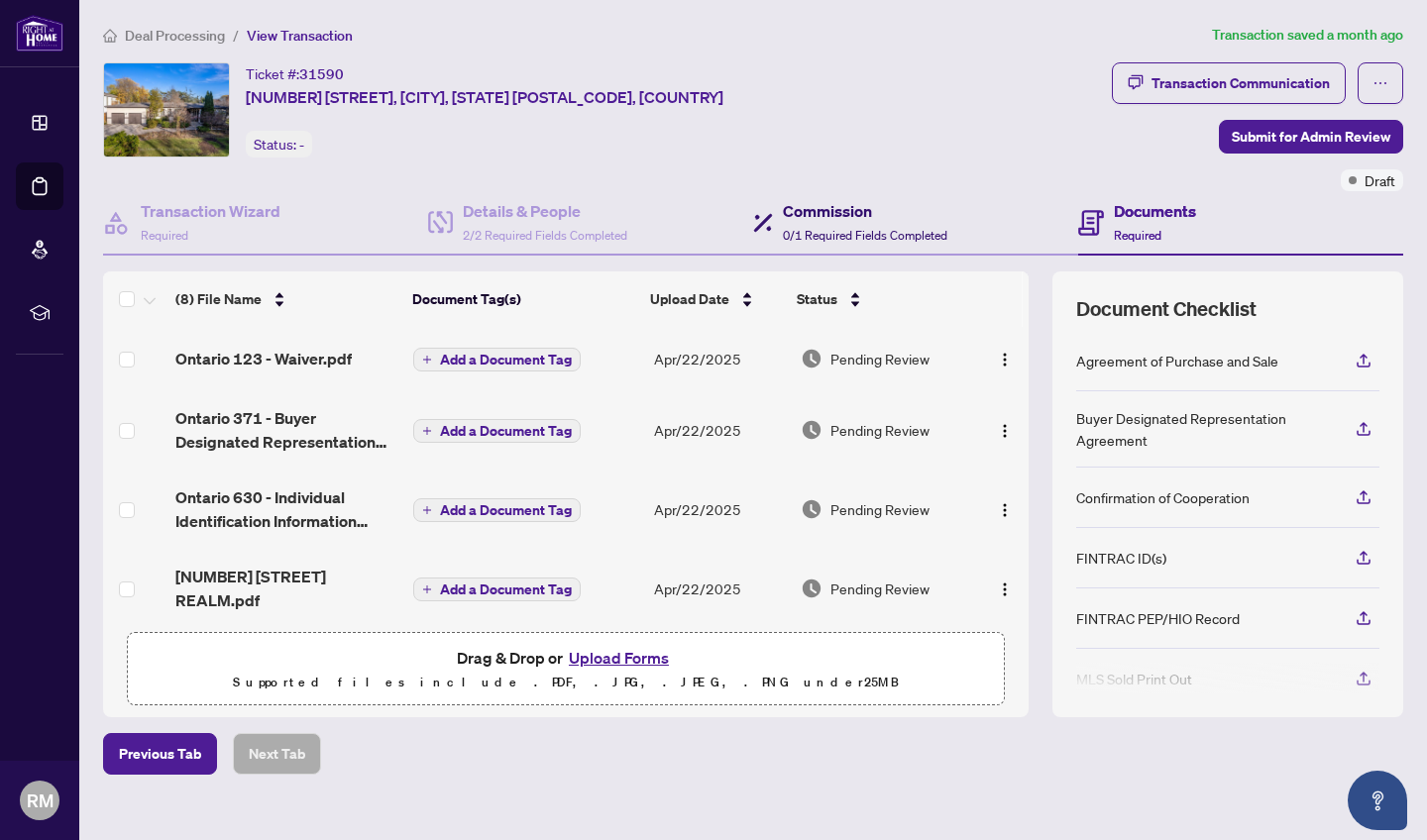 click on "Commission" at bounding box center [865, 211] 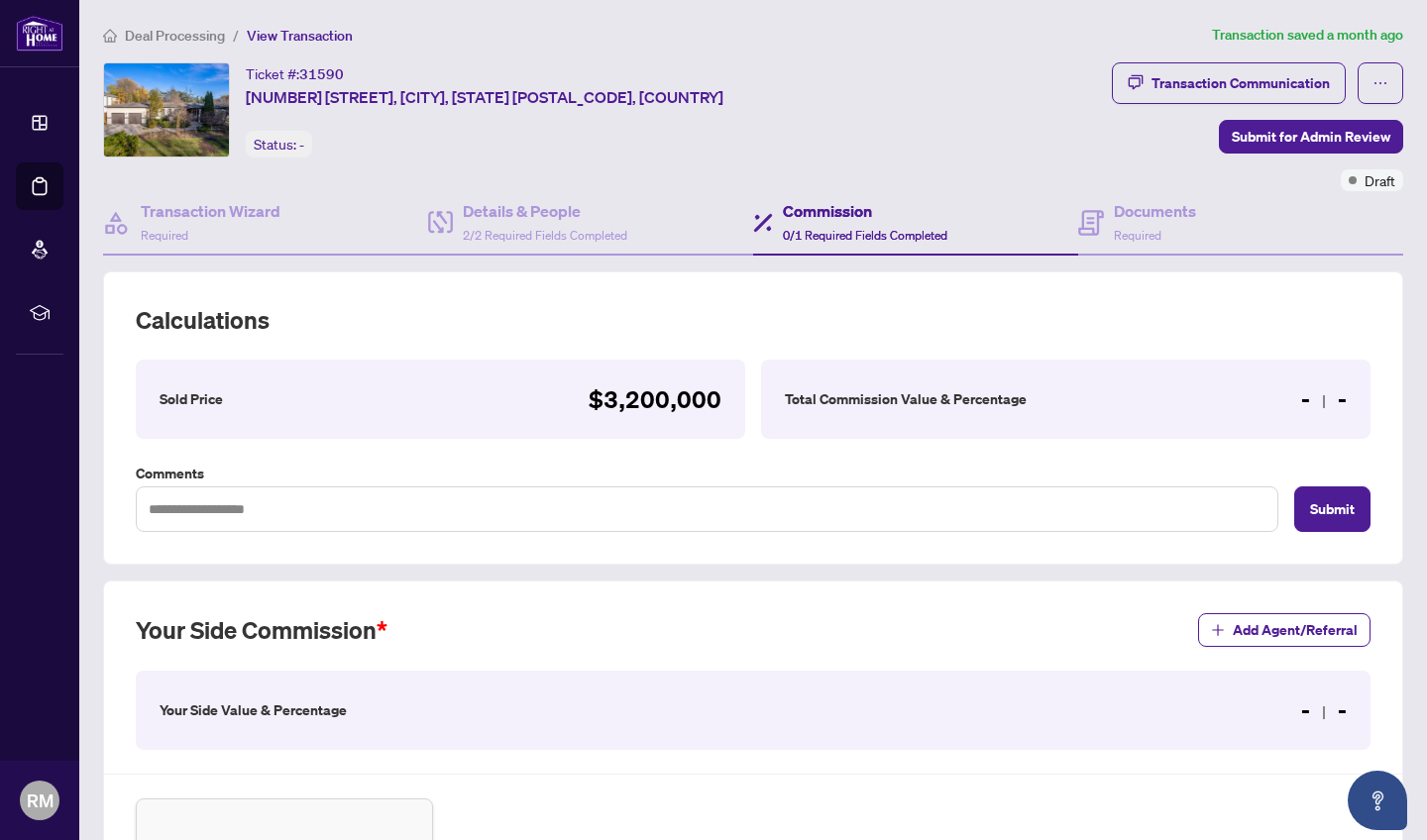 type on "****" 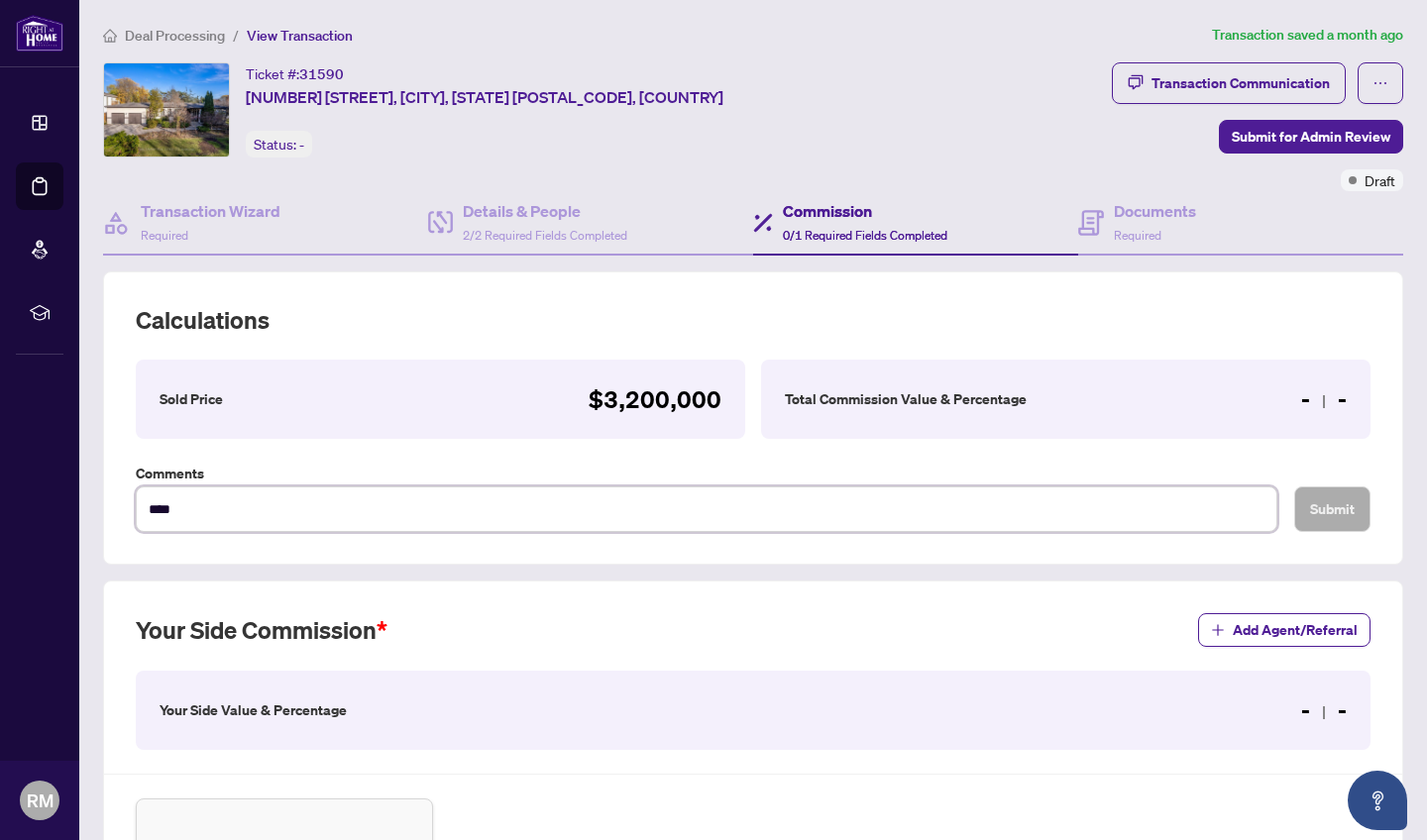 click on "****" at bounding box center [707, 509] 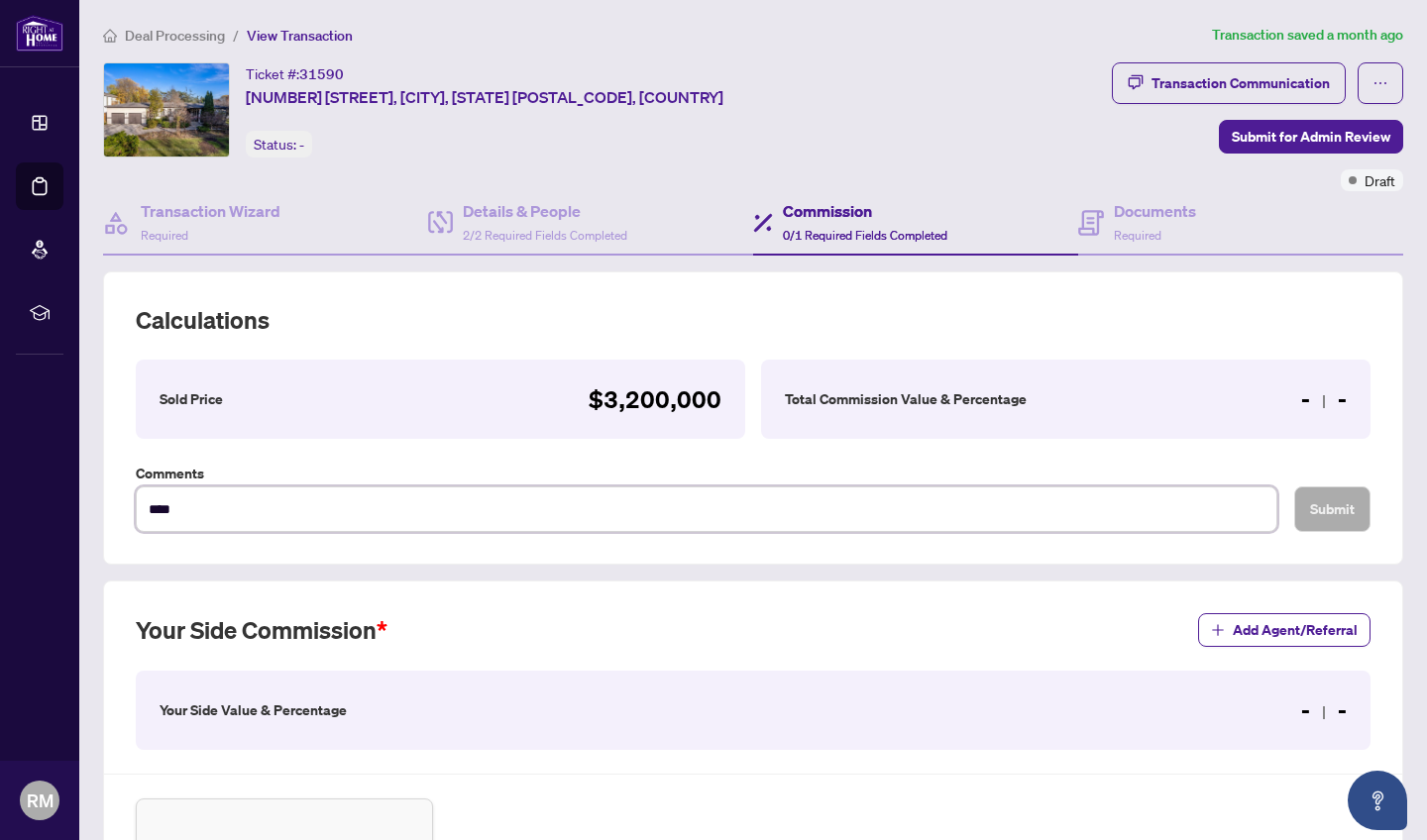 click on "****" at bounding box center (707, 509) 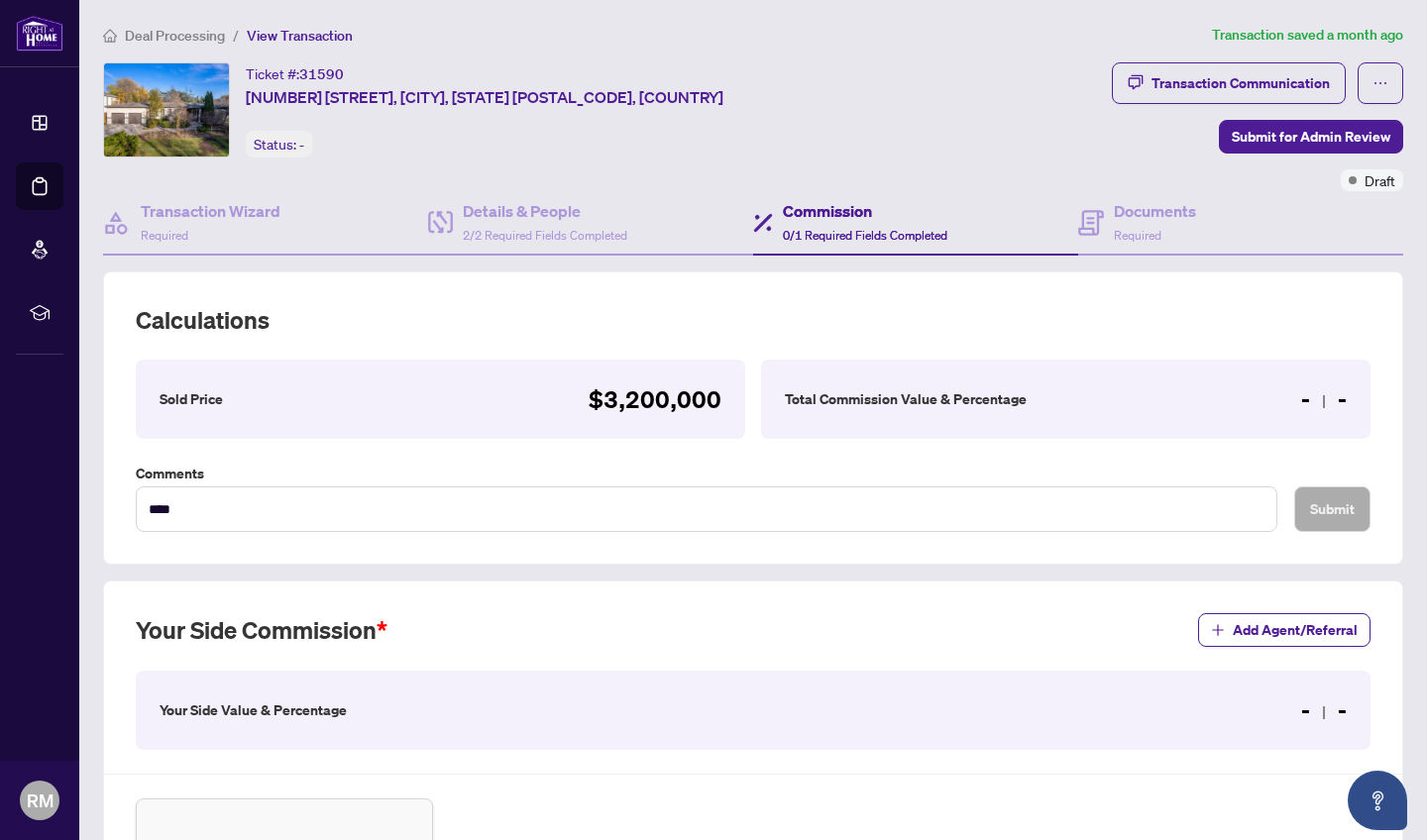 click on "Calculations Sold Price $3,200,000   Total Commission Value & Percentage -     - Comments **** Submit" at bounding box center [753, 418] 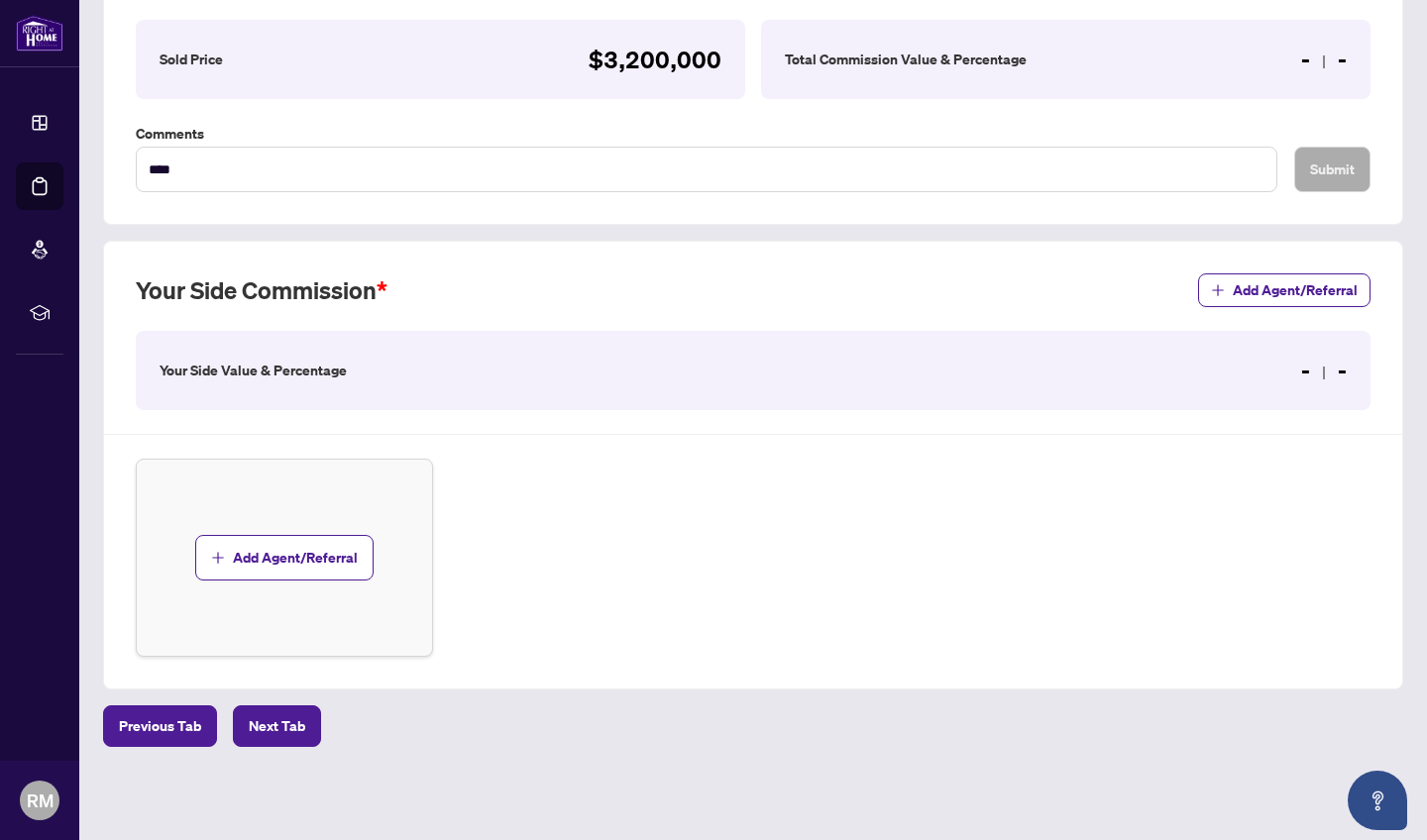 scroll, scrollTop: 338, scrollLeft: 0, axis: vertical 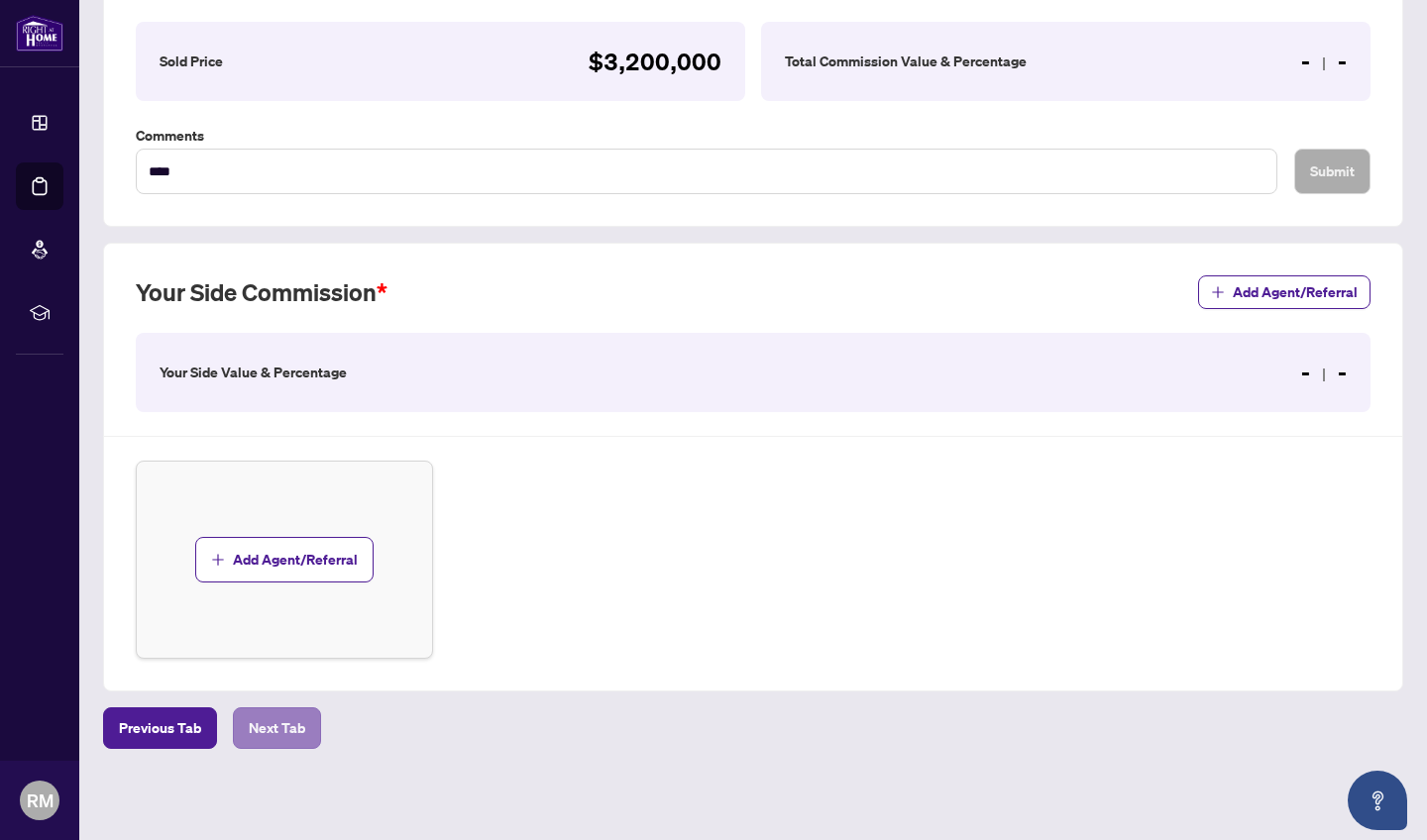 click on "Next Tab" at bounding box center [276, 728] 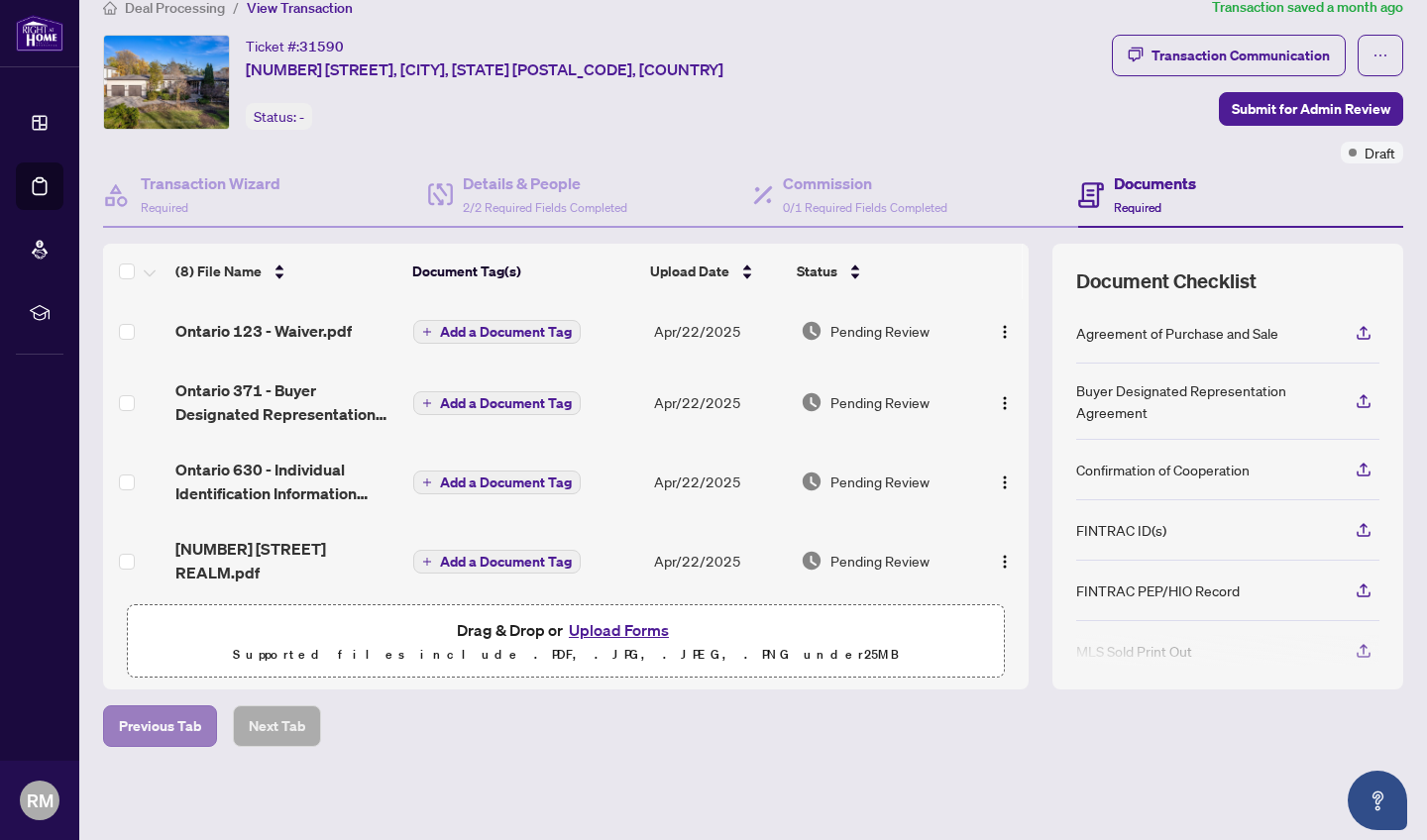 click on "Previous Tab" at bounding box center [160, 726] 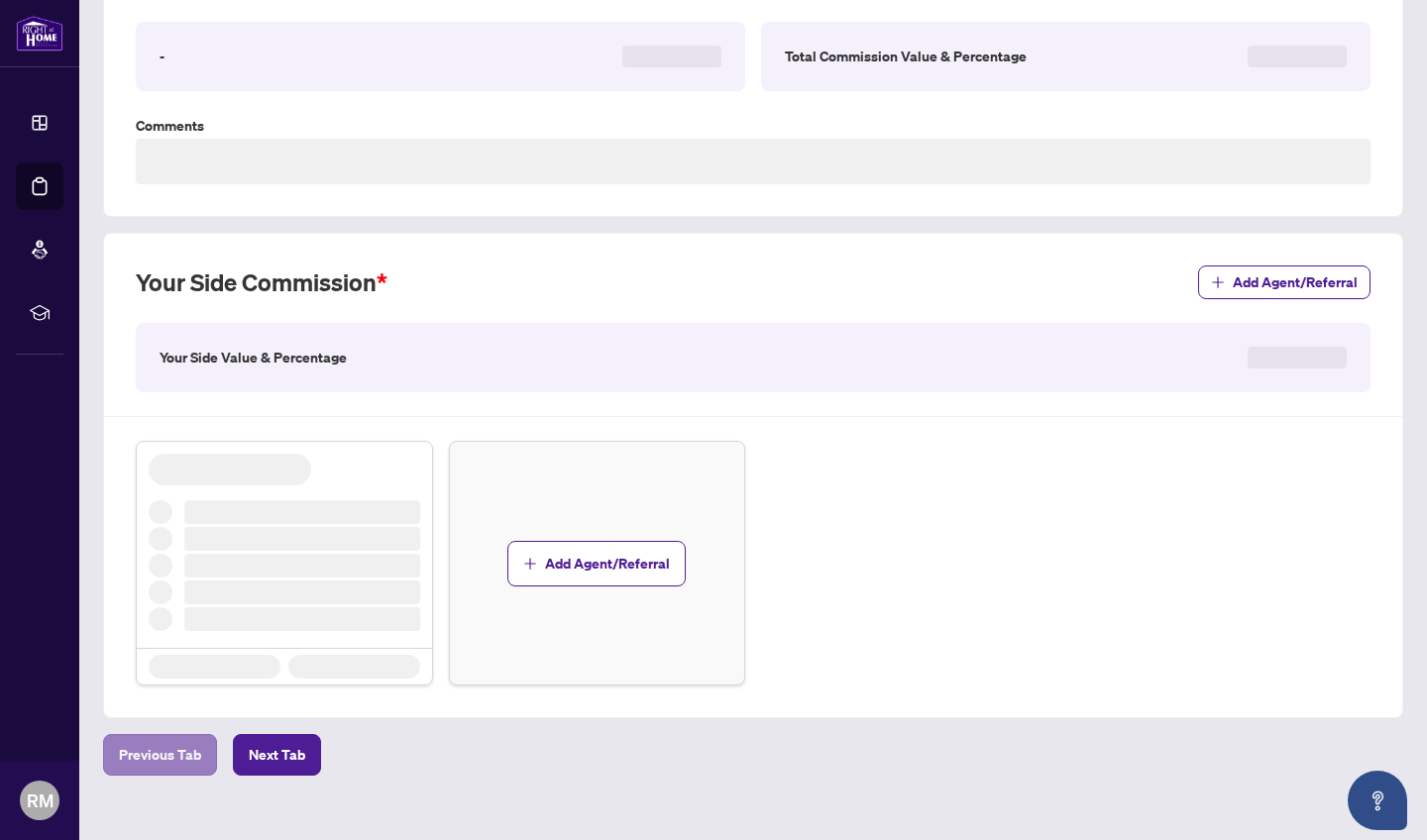 type on "****" 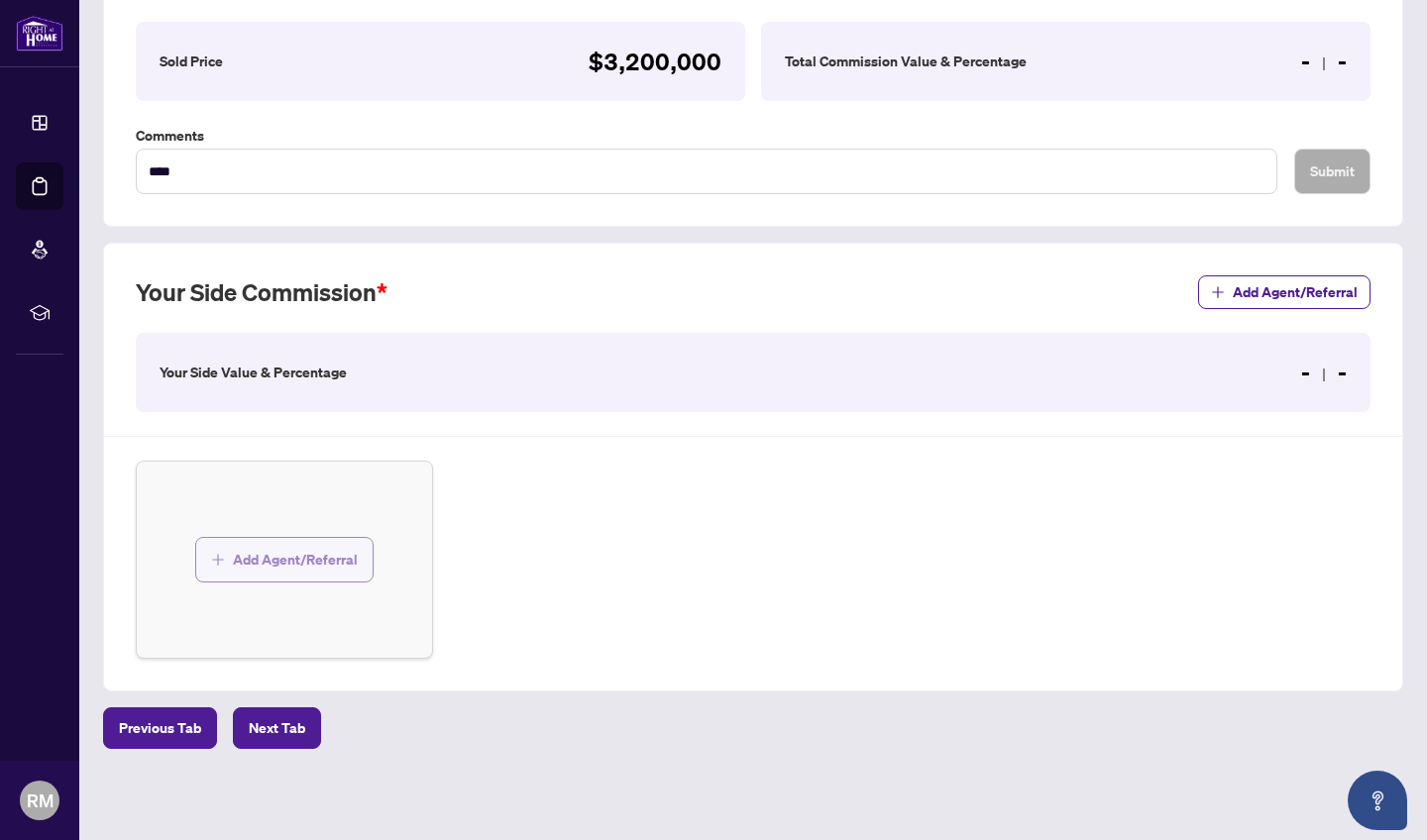 click on "Add Agent/Referral" at bounding box center (295, 560) 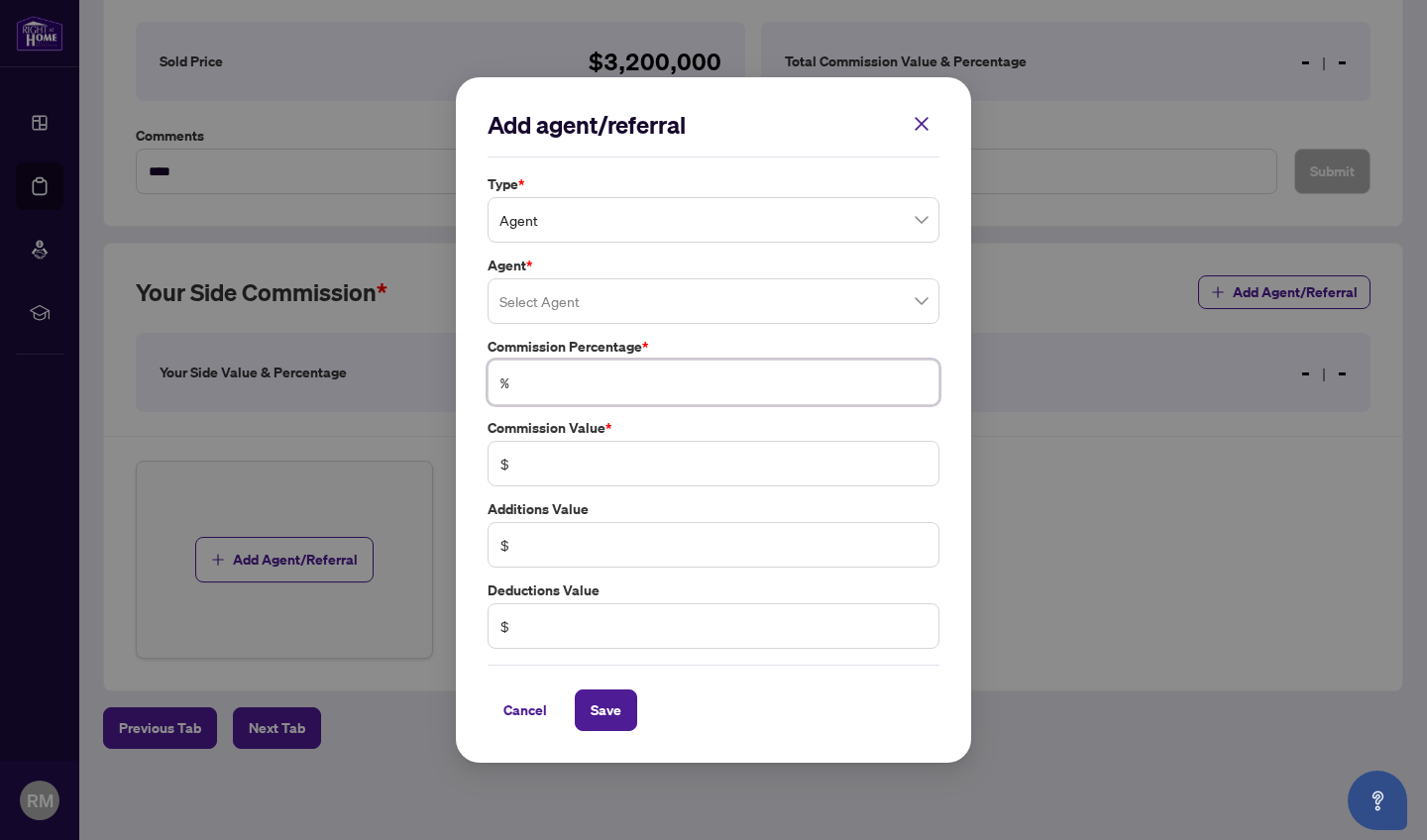 click at bounding box center [723, 382] 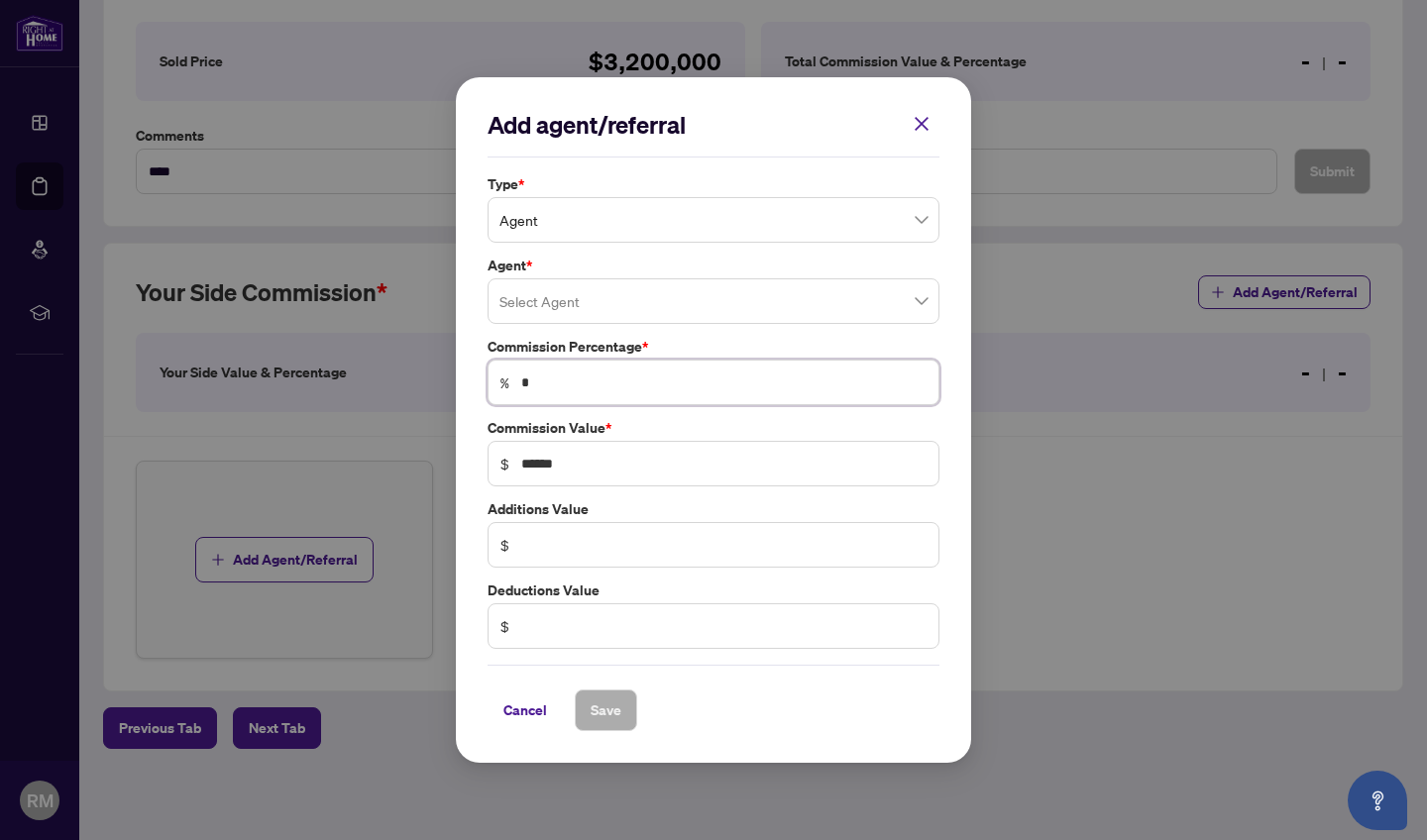 type on "*" 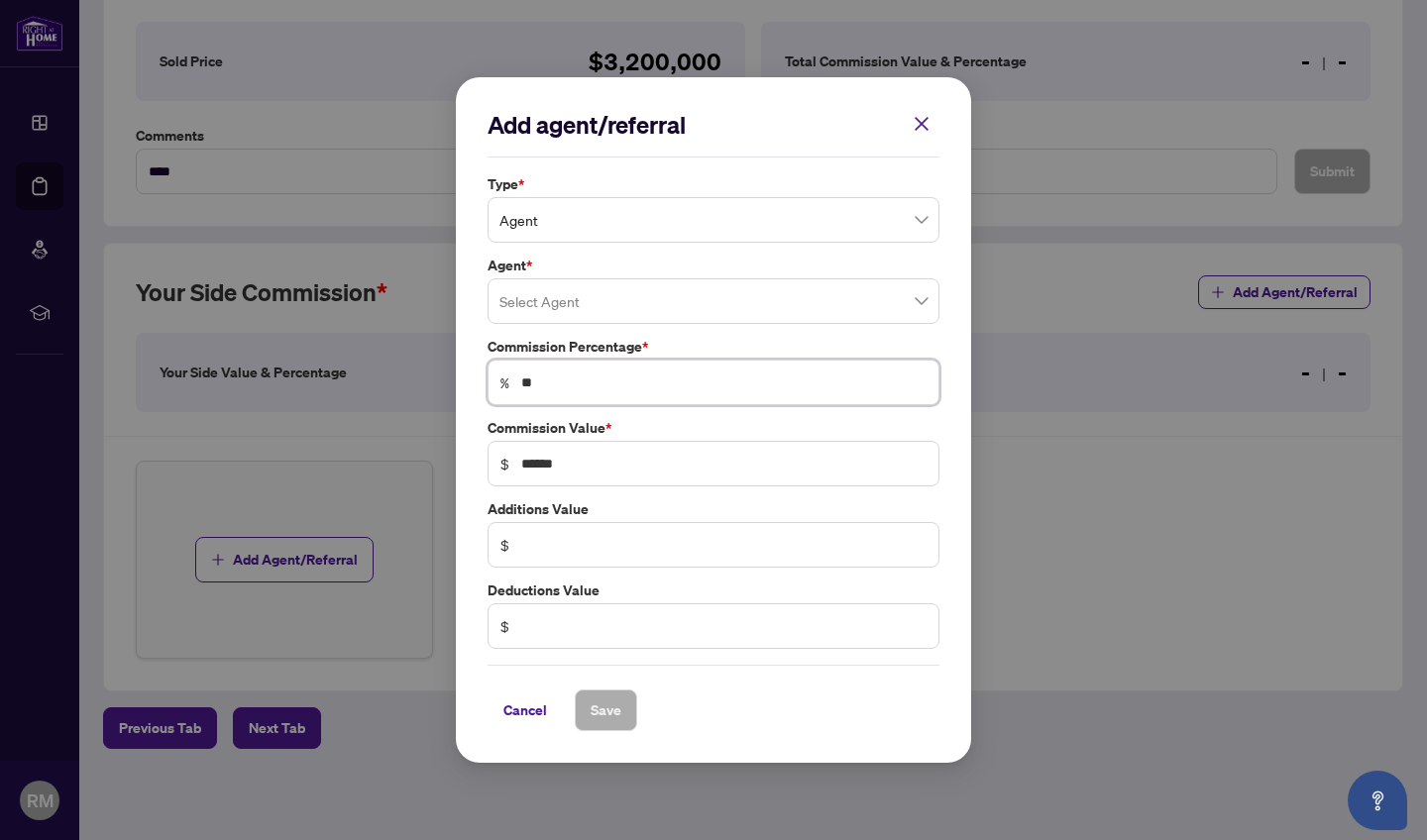 type on "***" 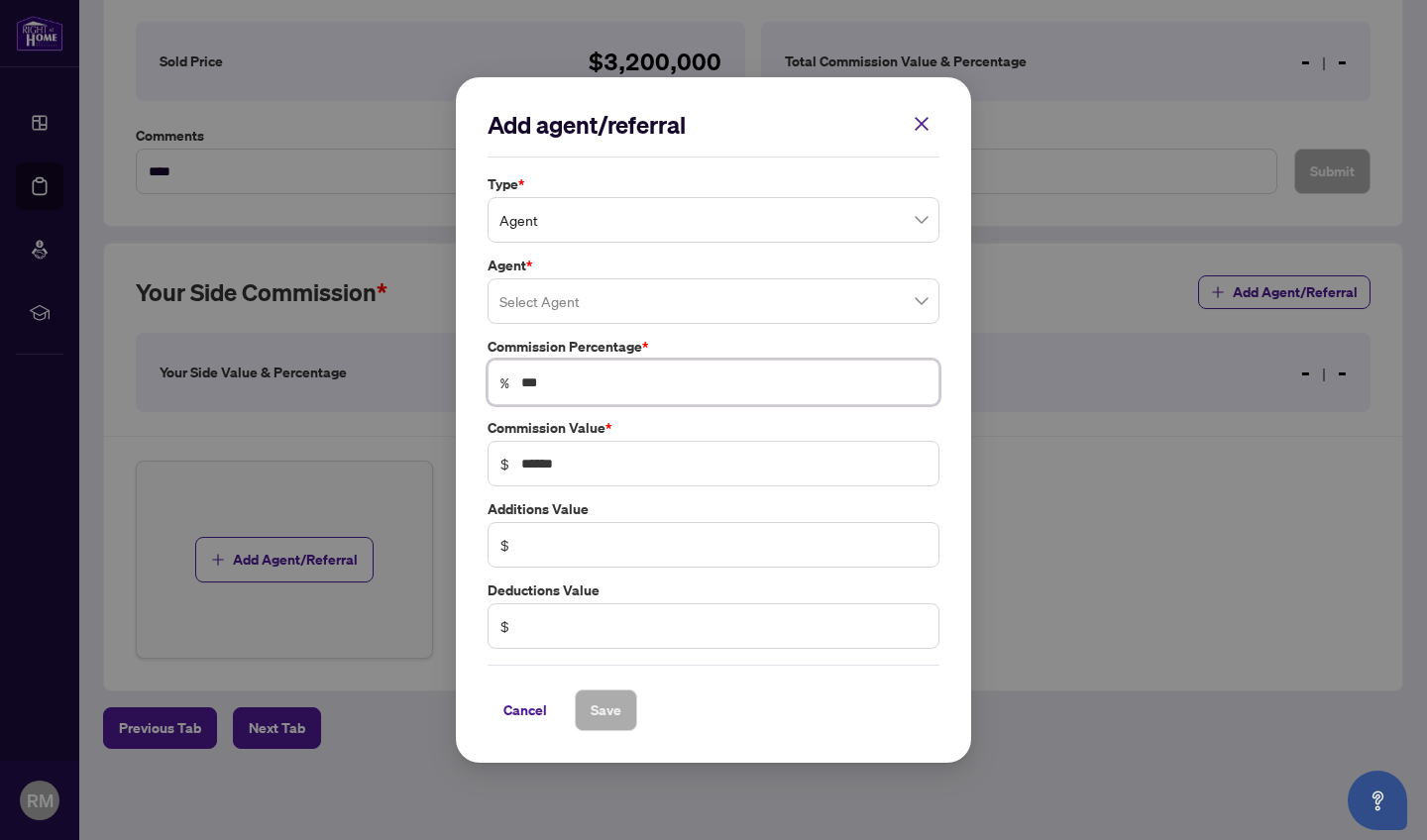 type on "***" 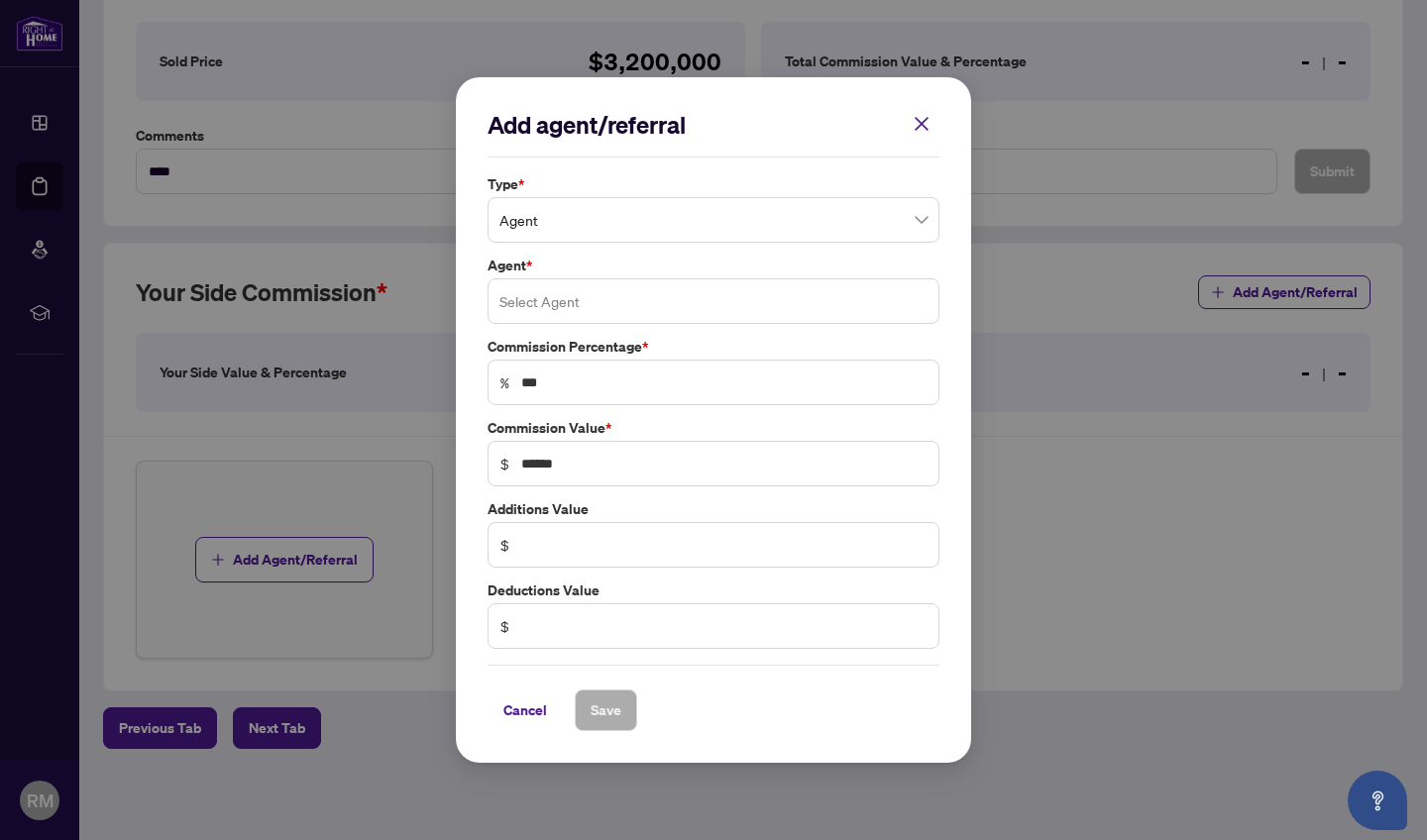 click at bounding box center (714, 301) 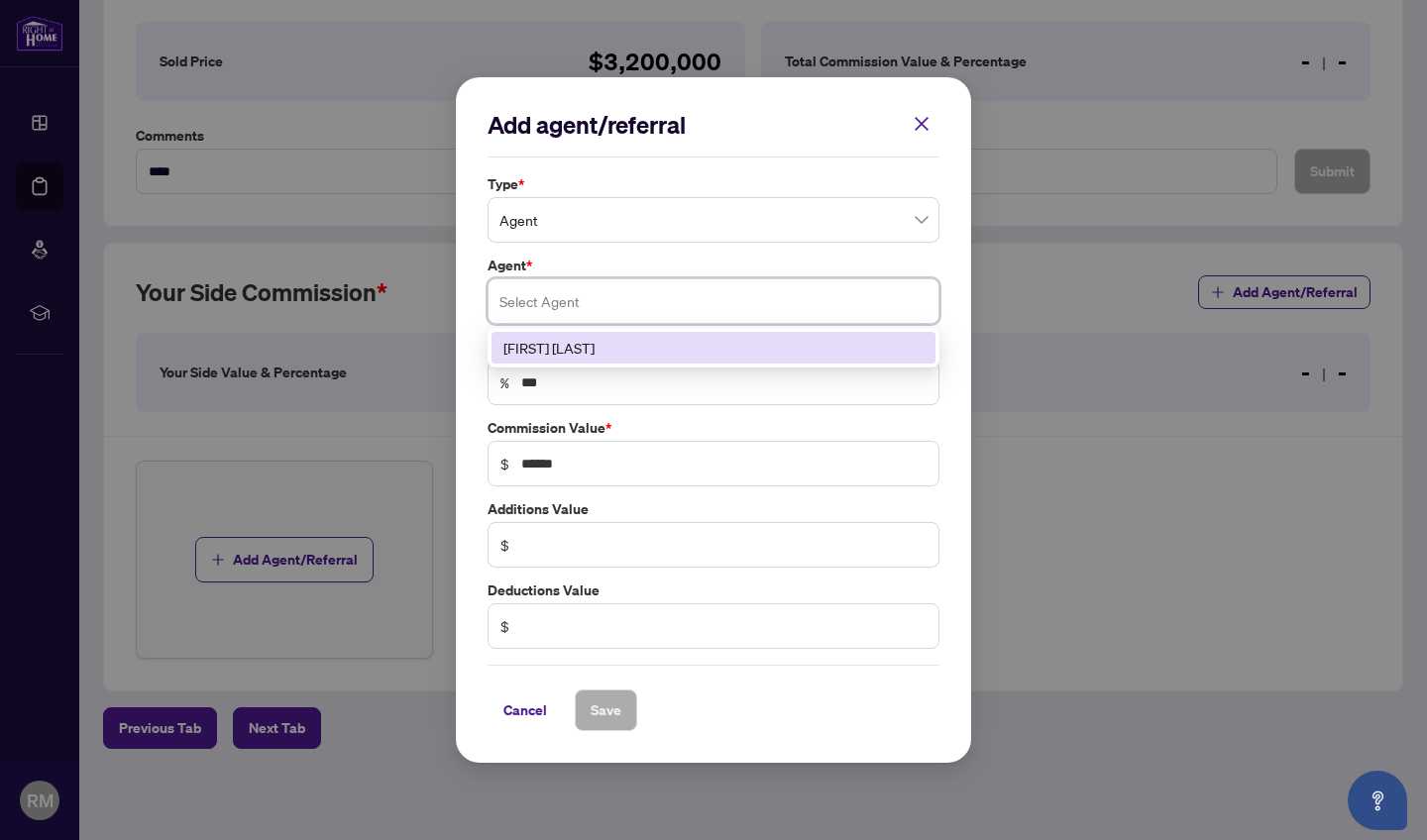 click on "[FIRST] [LAST]" at bounding box center [714, 348] 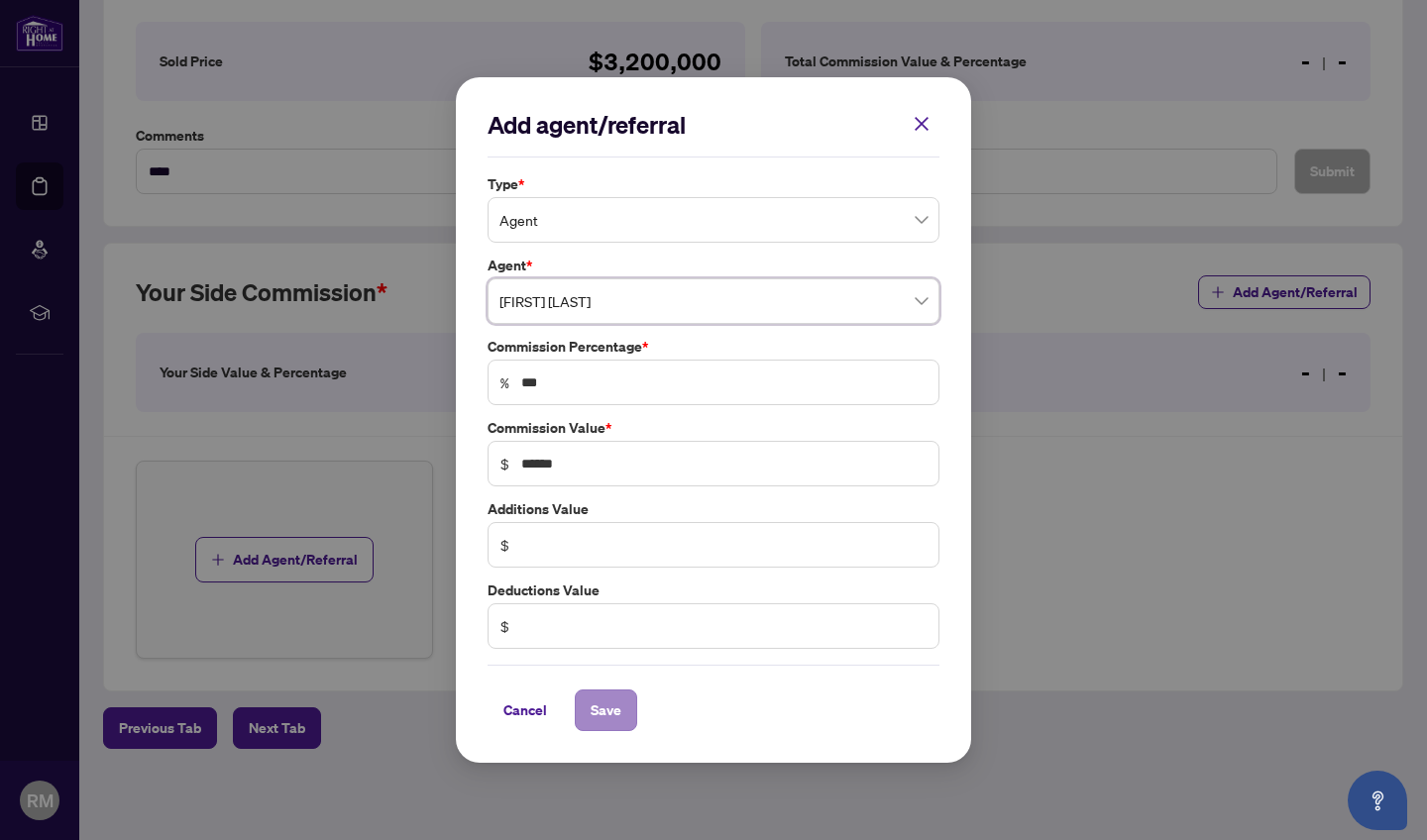 click on "Save" at bounding box center (605, 710) 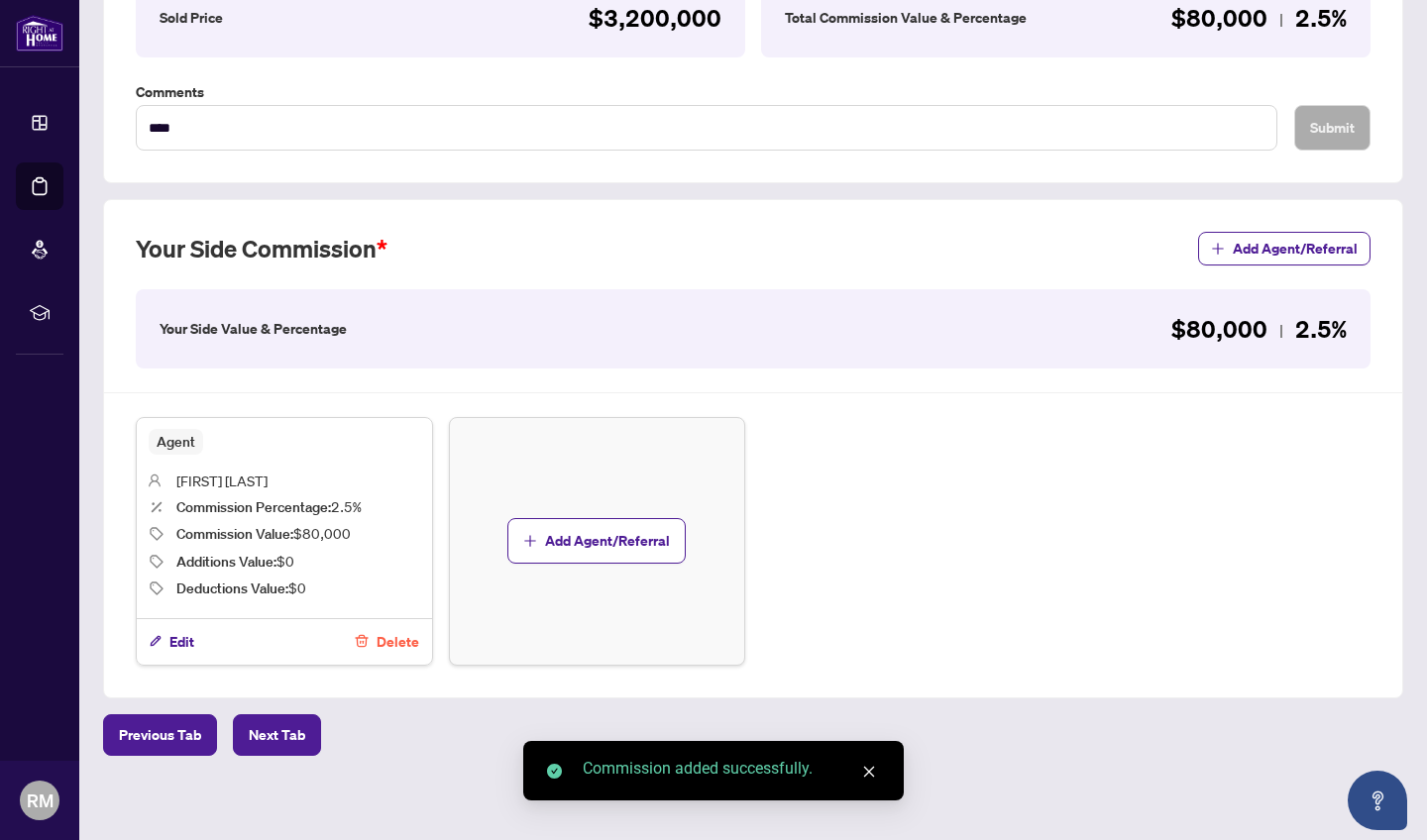scroll, scrollTop: 380, scrollLeft: 0, axis: vertical 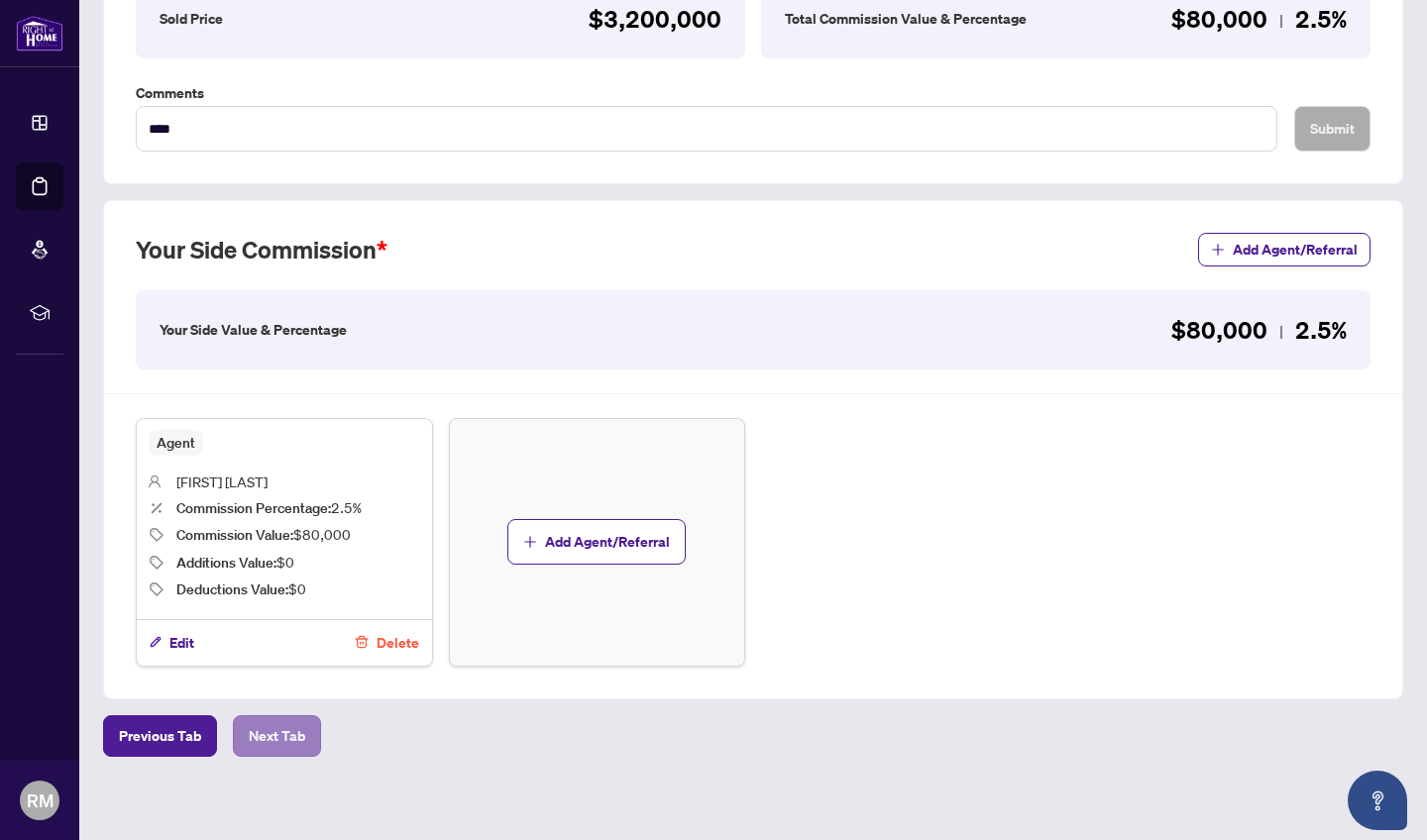 click on "Next Tab" at bounding box center (276, 736) 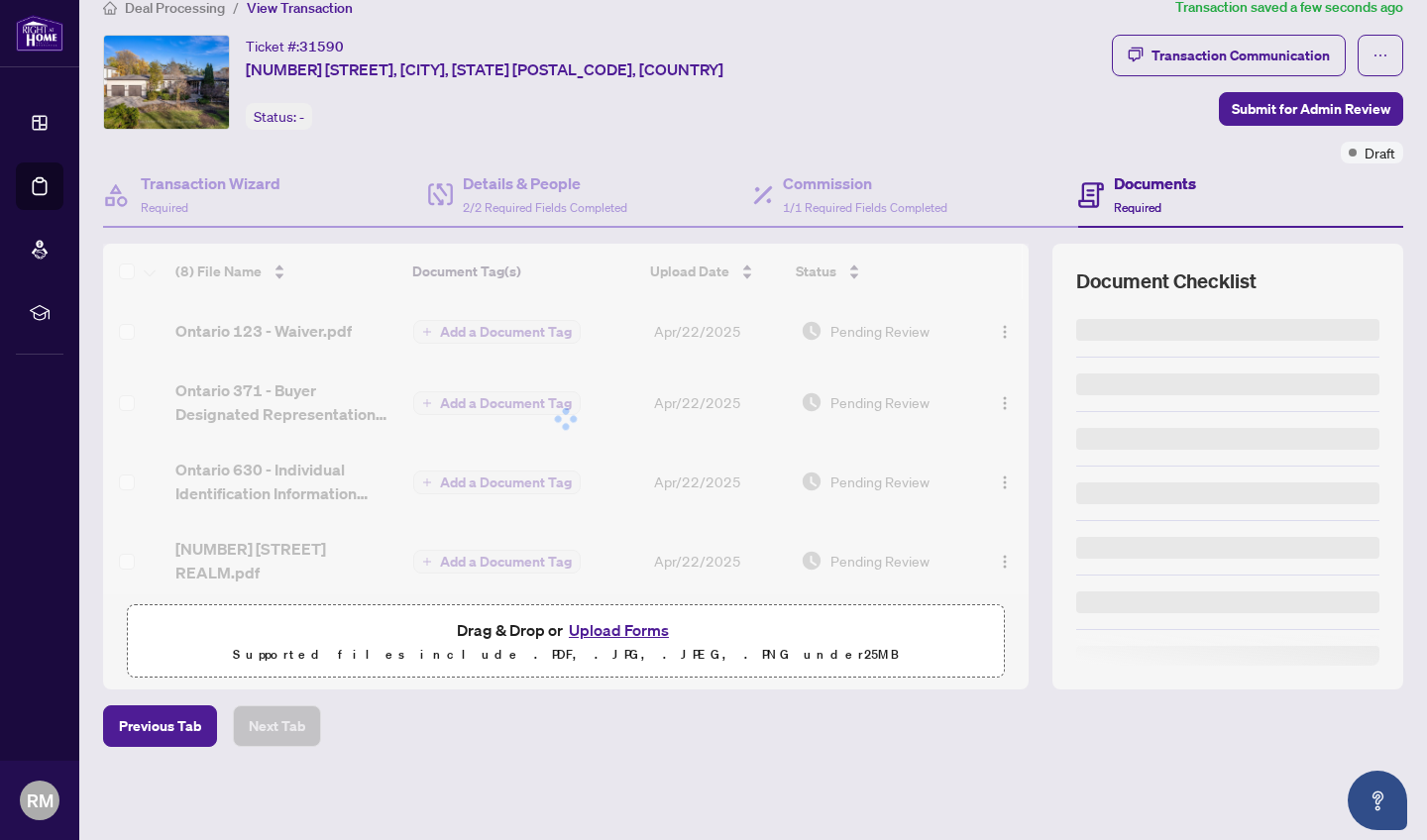 scroll, scrollTop: 27, scrollLeft: 0, axis: vertical 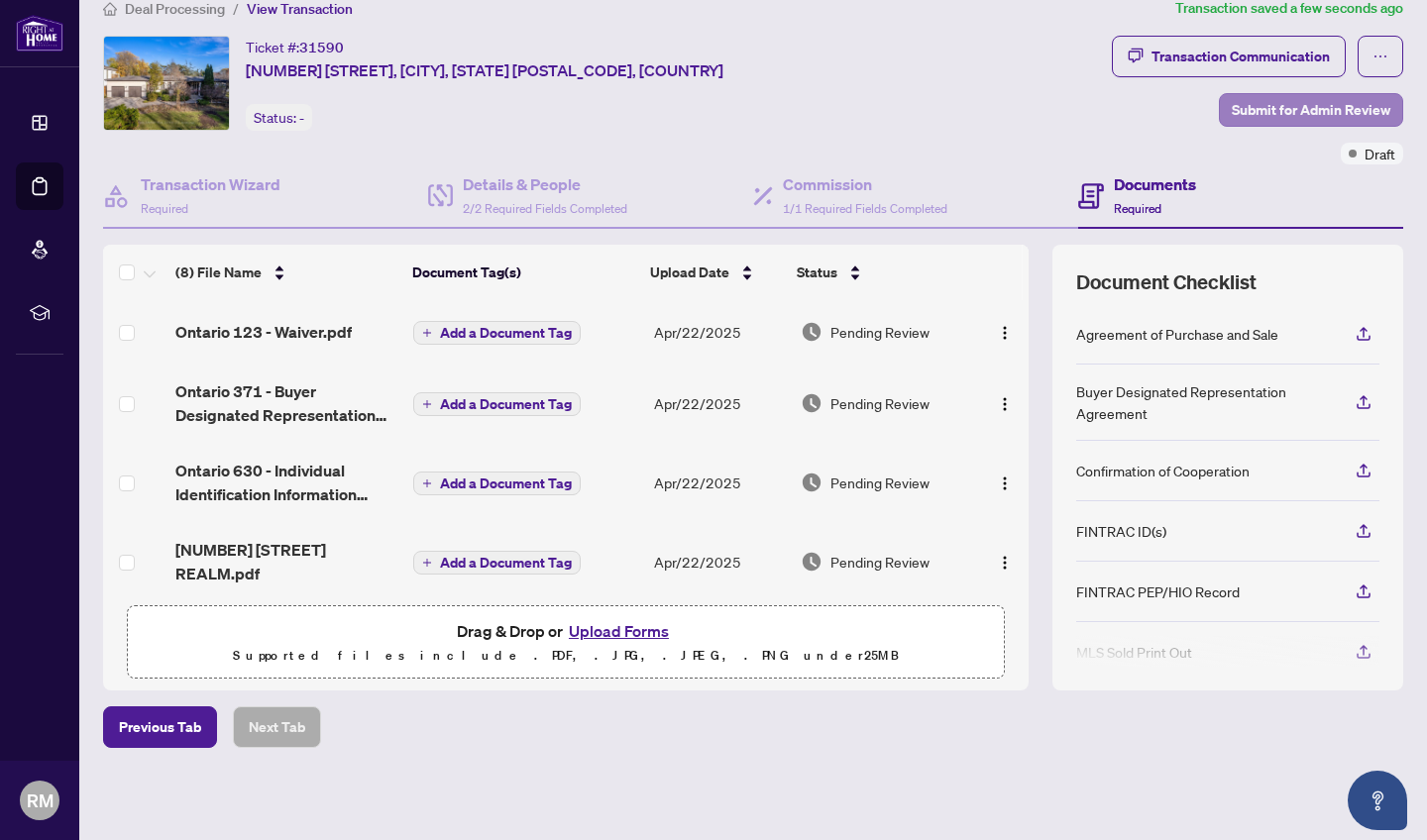 click on "Submit for Admin Review" at bounding box center [1311, 110] 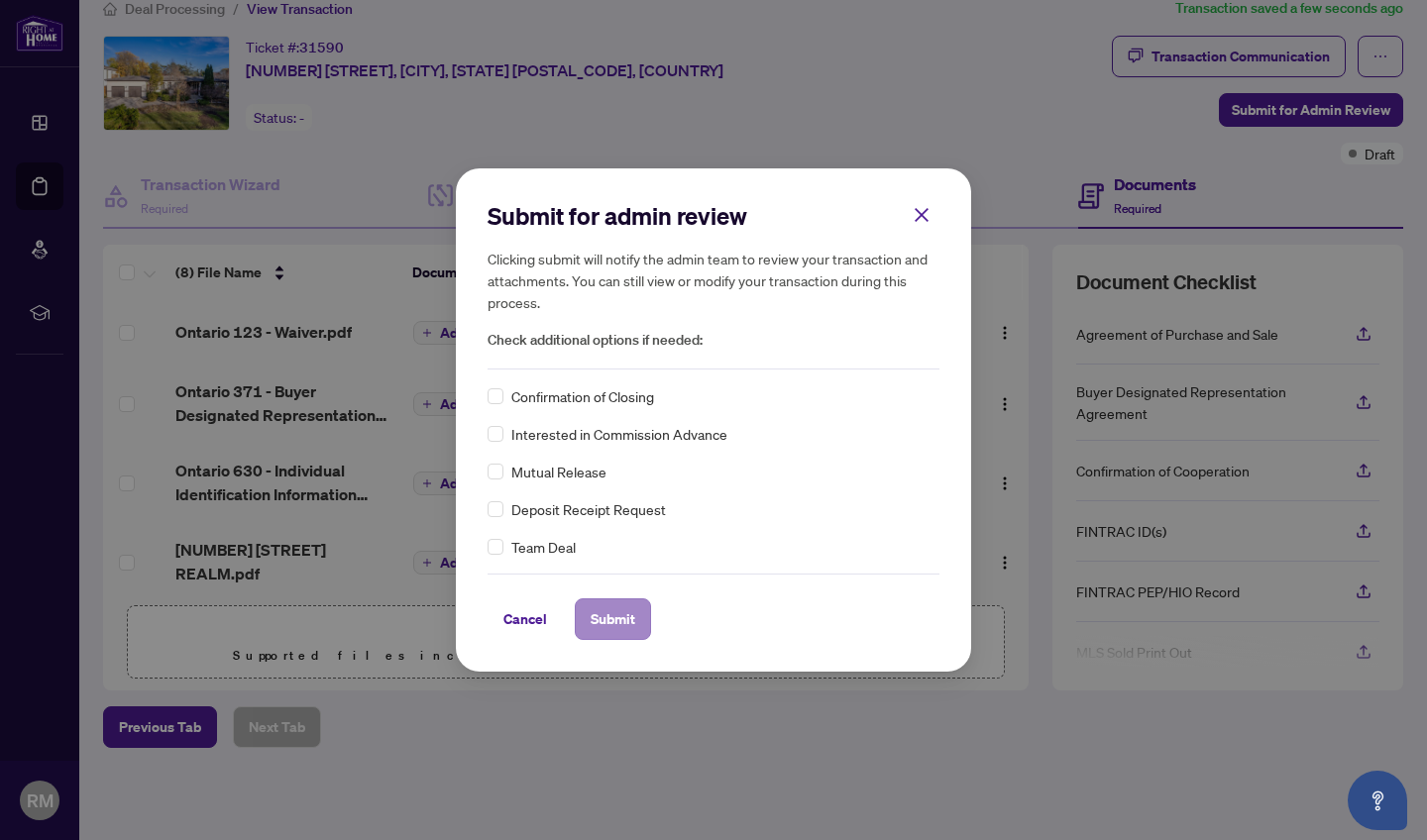 click on "Submit" at bounding box center (612, 619) 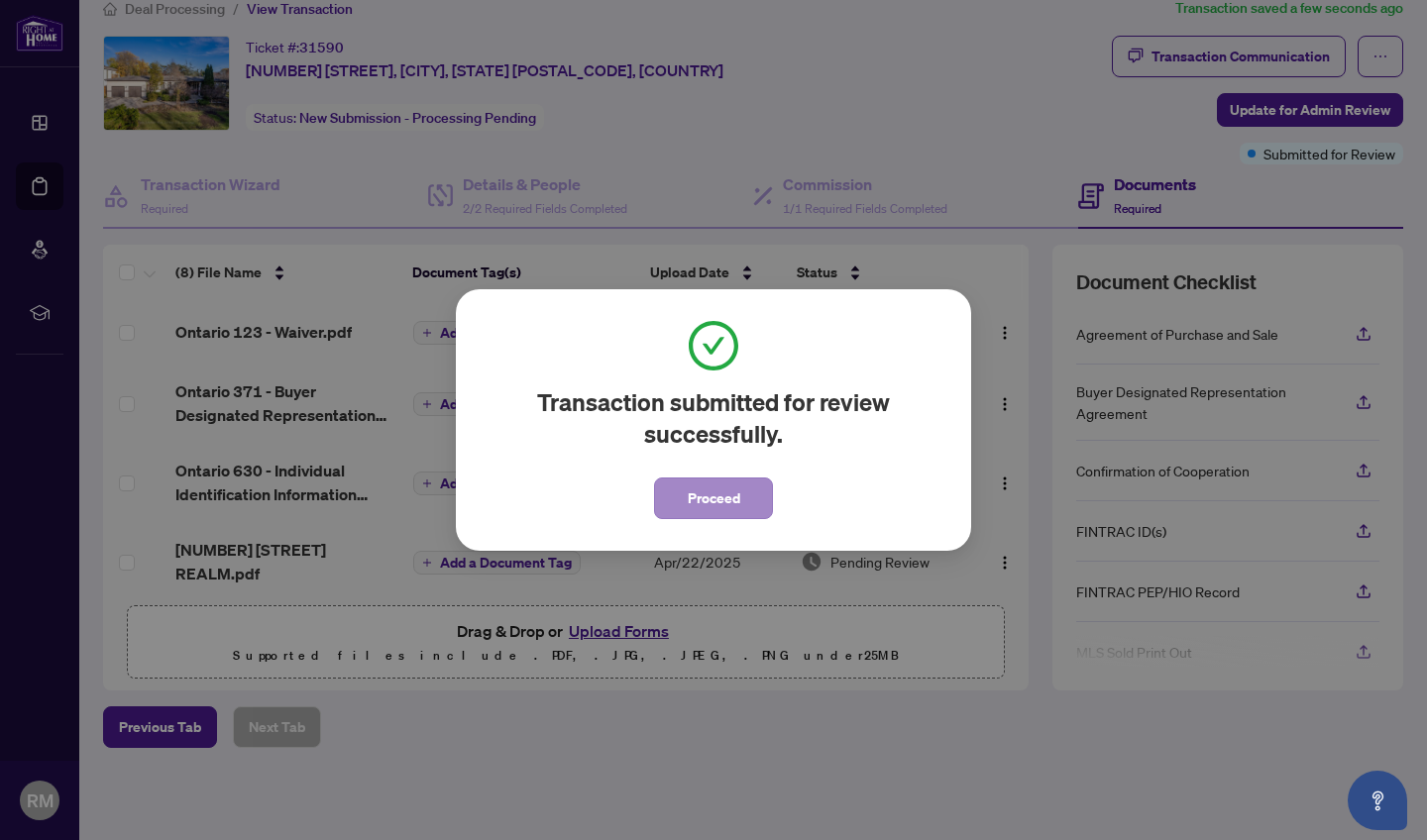 click on "Proceed" at bounding box center (714, 498) 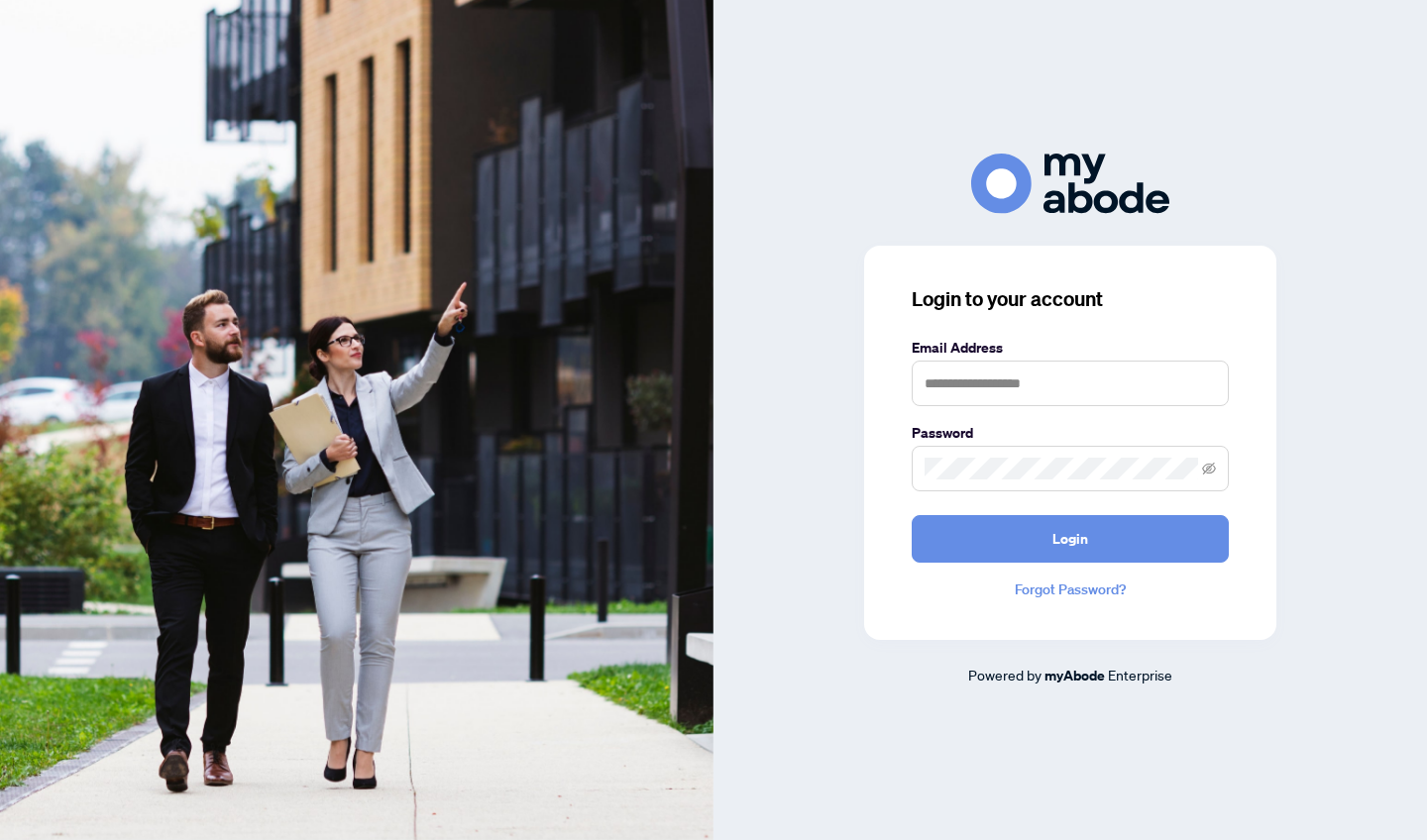 scroll, scrollTop: 0, scrollLeft: 0, axis: both 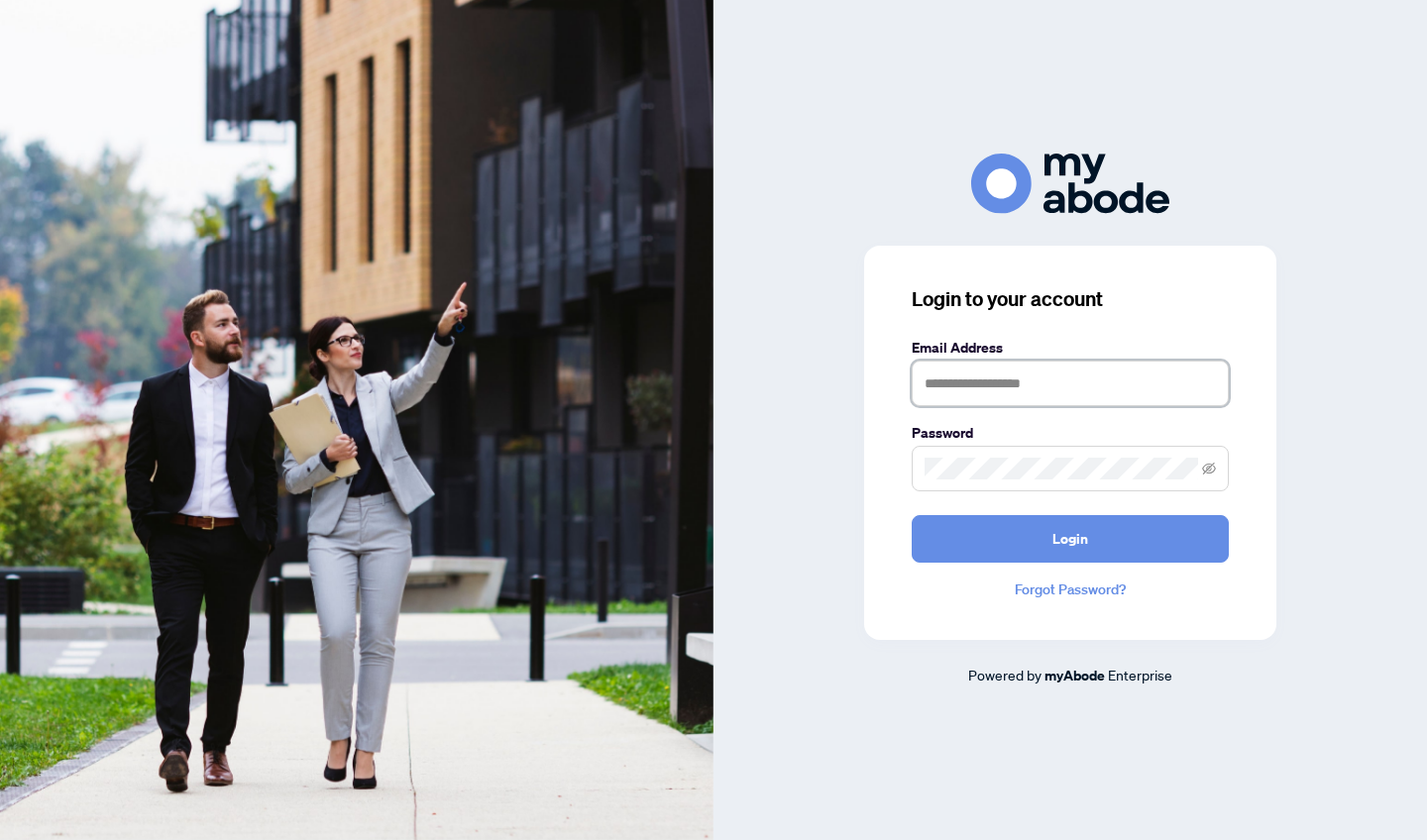 type on "**********" 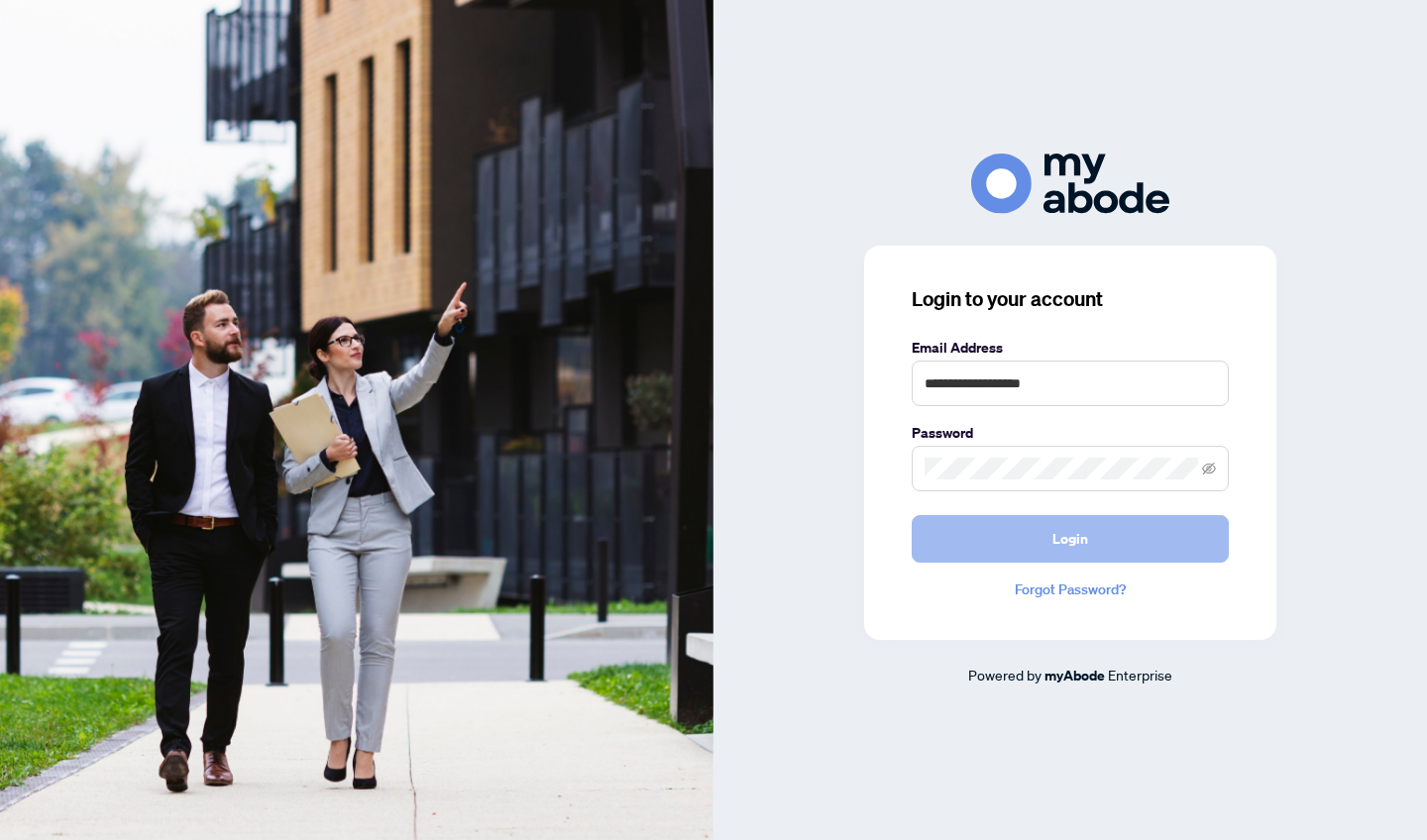 click on "Login" at bounding box center [1070, 539] 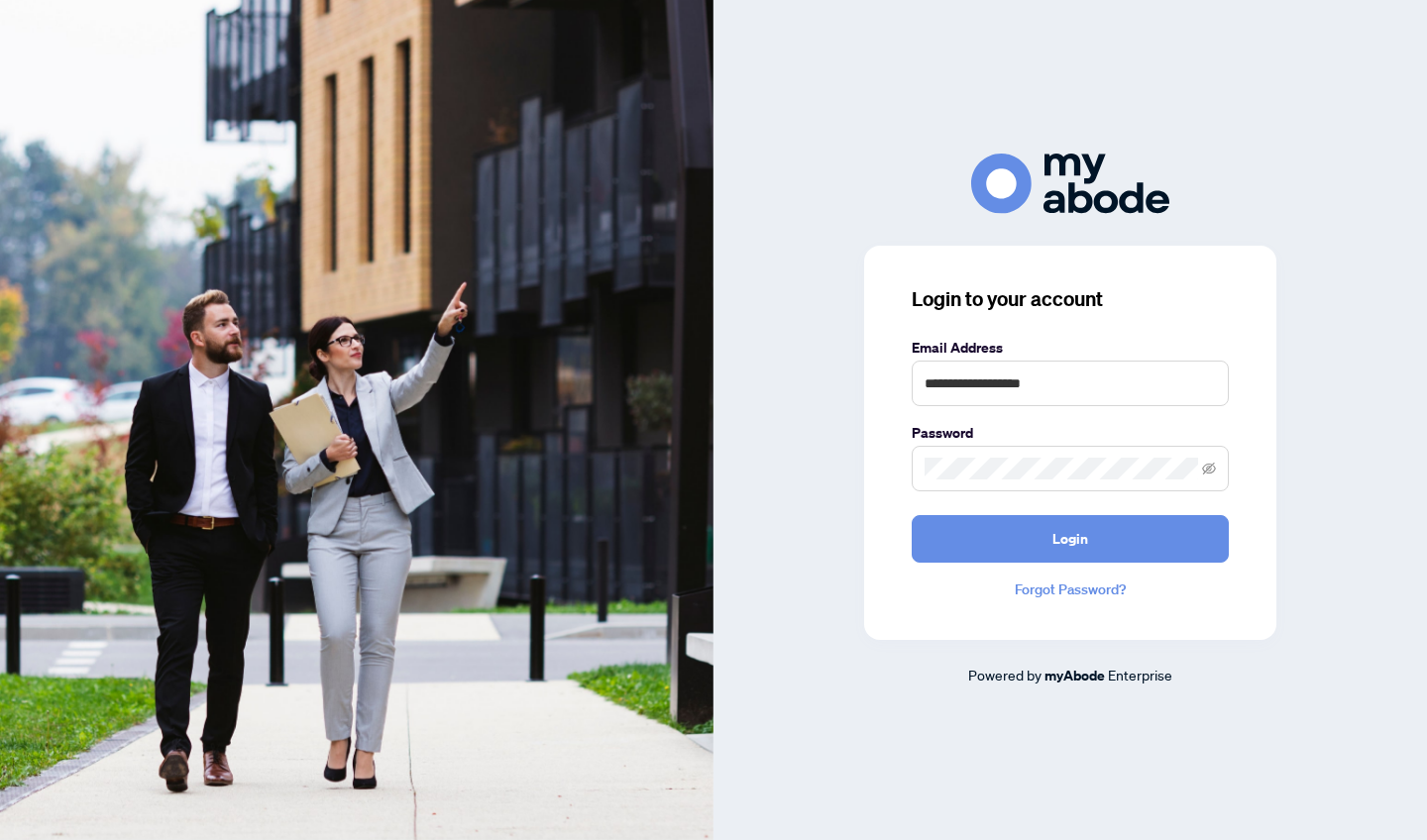 click on "Login" at bounding box center (1070, 539) 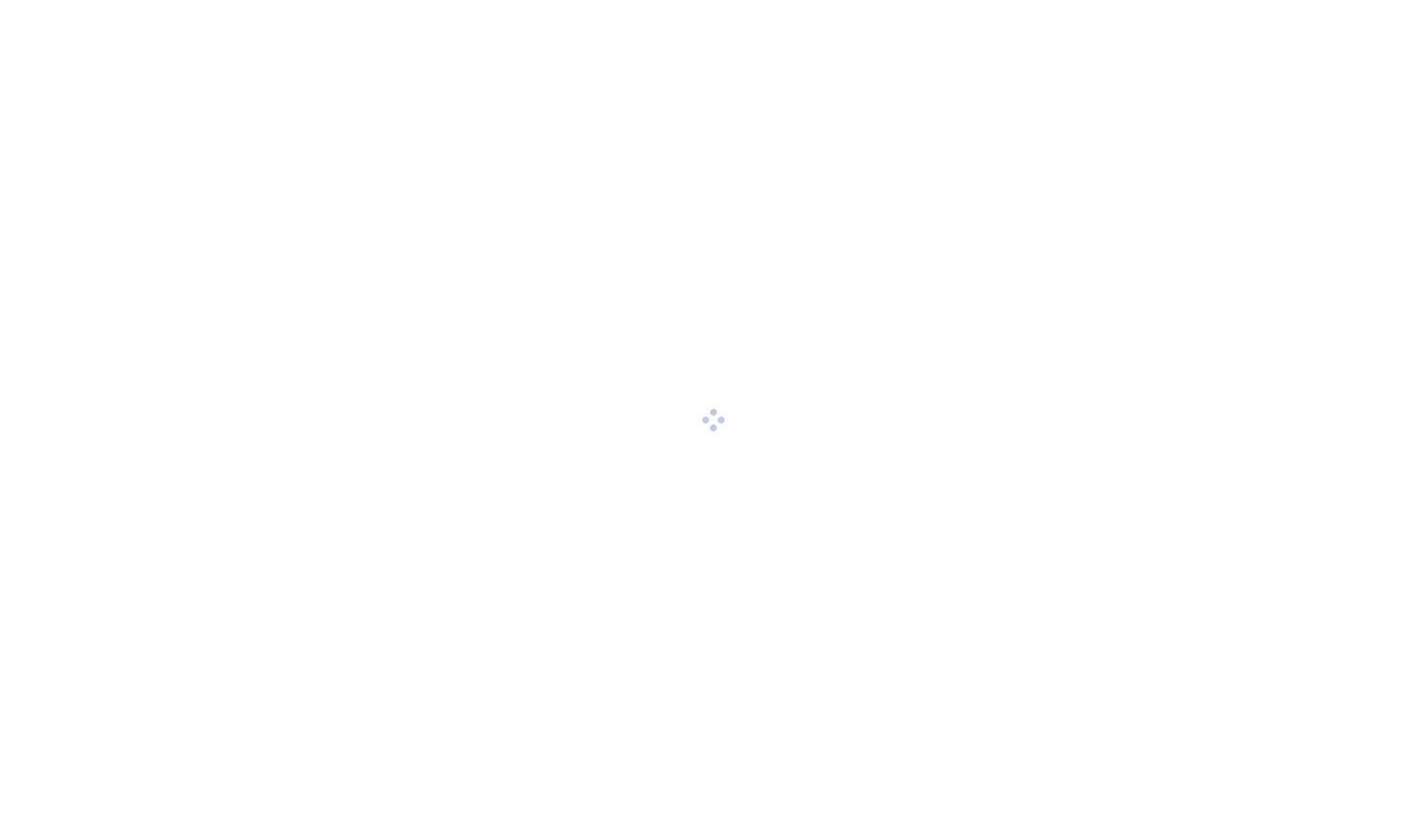 scroll, scrollTop: 0, scrollLeft: 0, axis: both 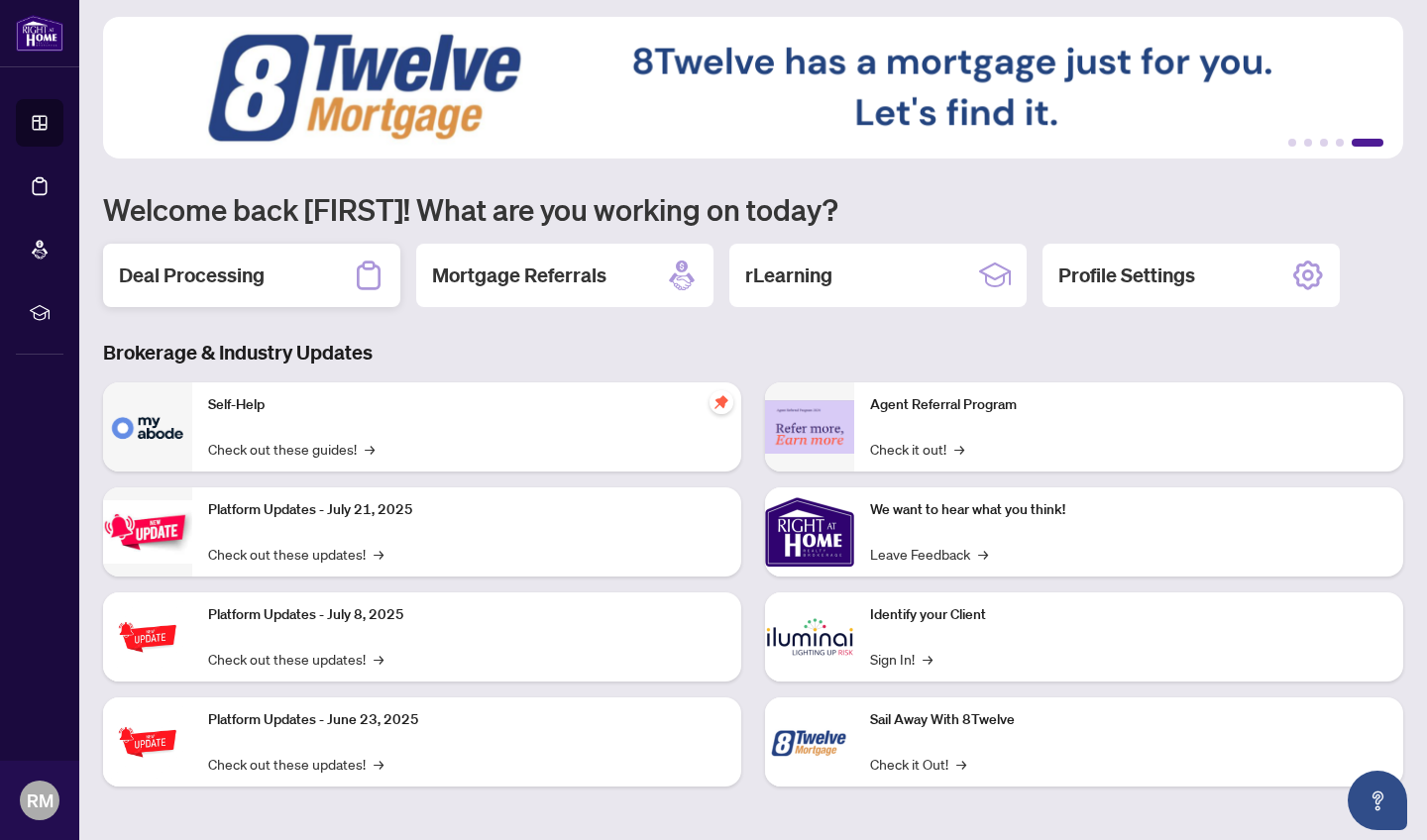 click on "Deal Processing" at bounding box center [252, 275] 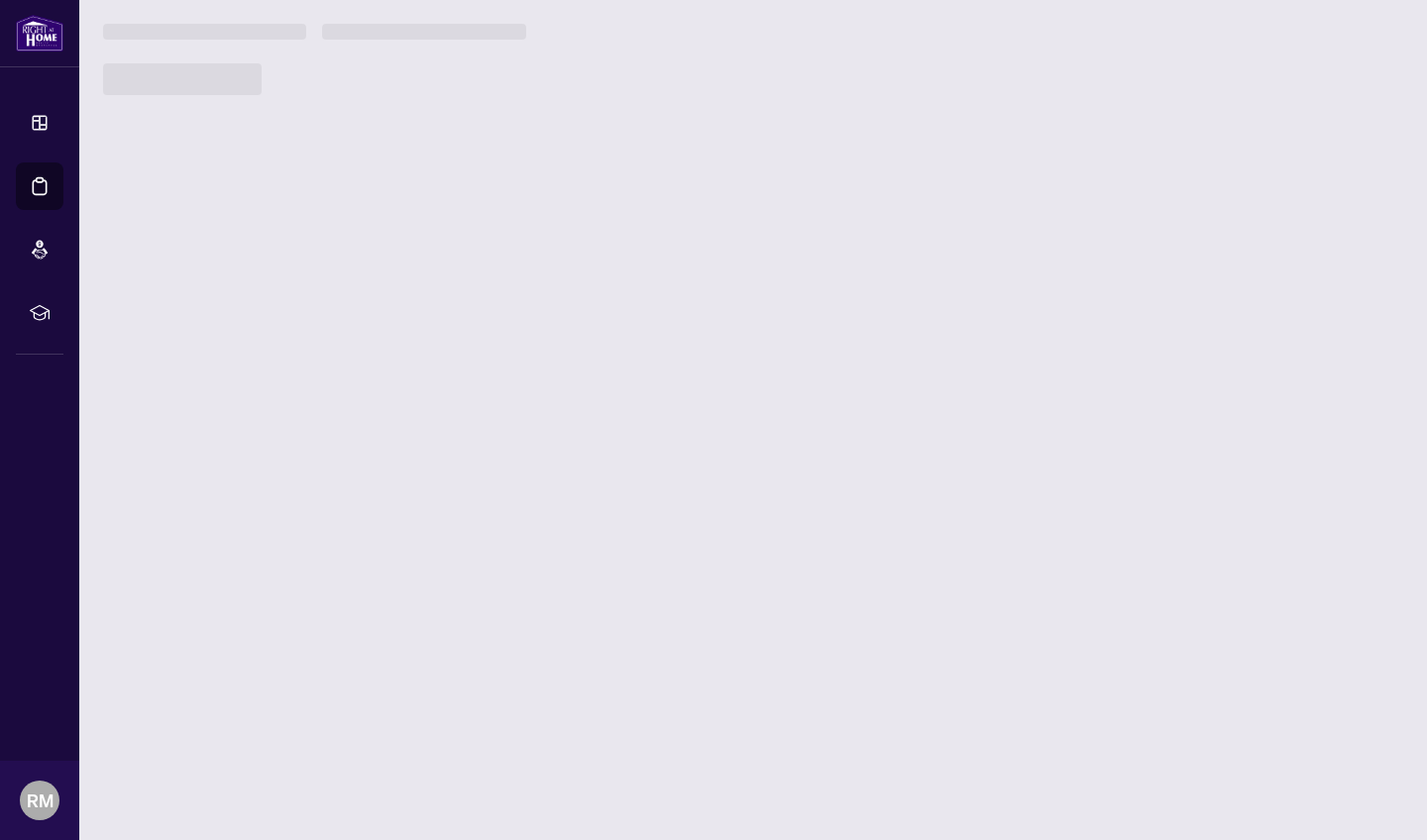 scroll, scrollTop: 0, scrollLeft: 0, axis: both 